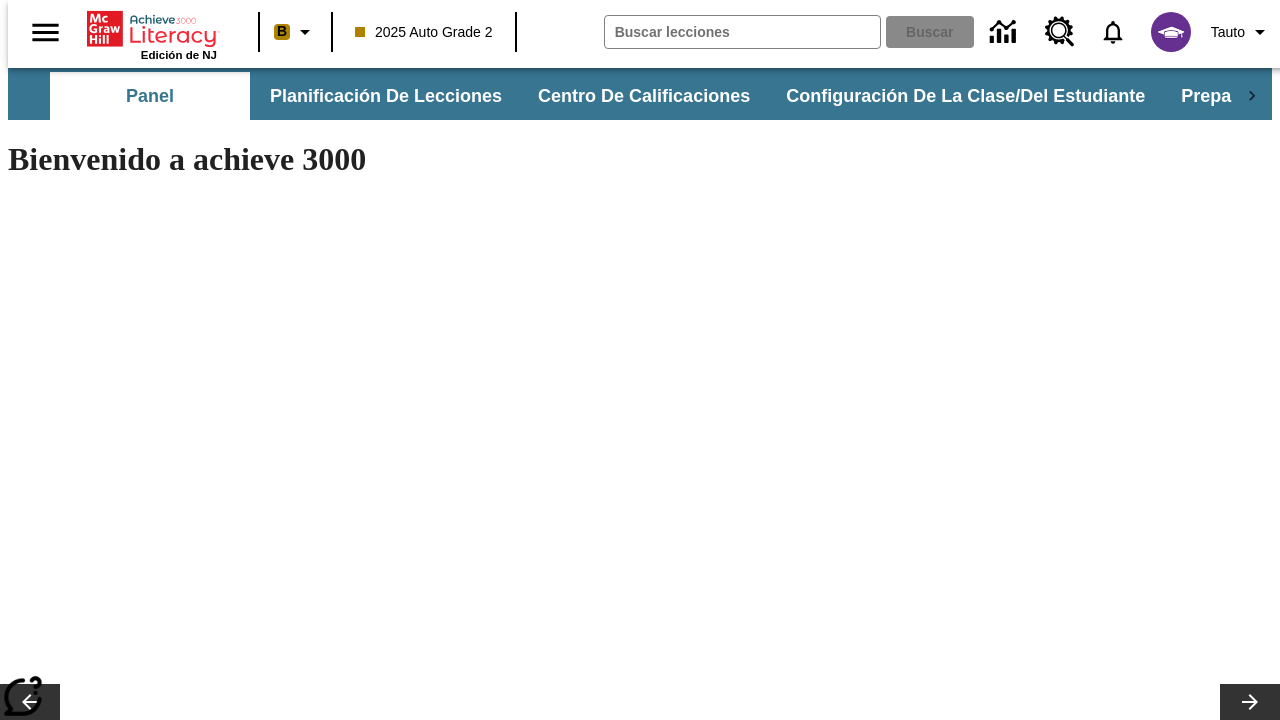 scroll, scrollTop: 0, scrollLeft: 0, axis: both 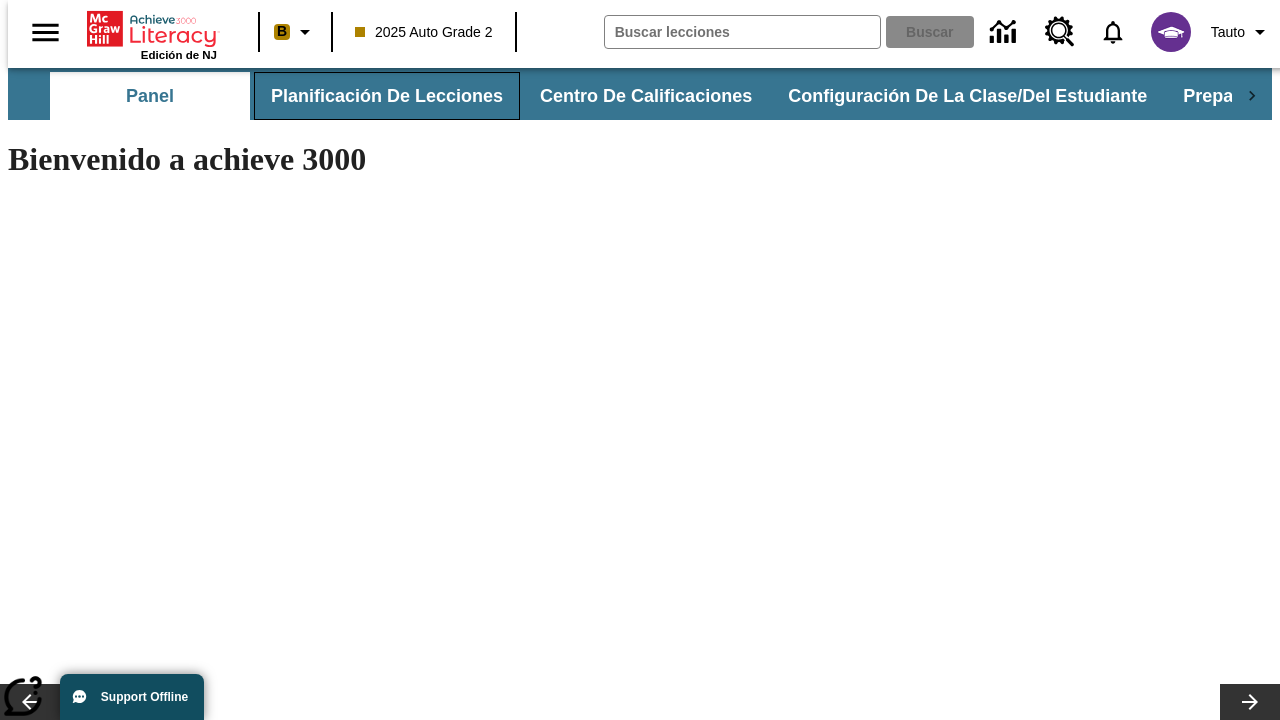 click on "Planificación de lecciones" at bounding box center [387, 96] 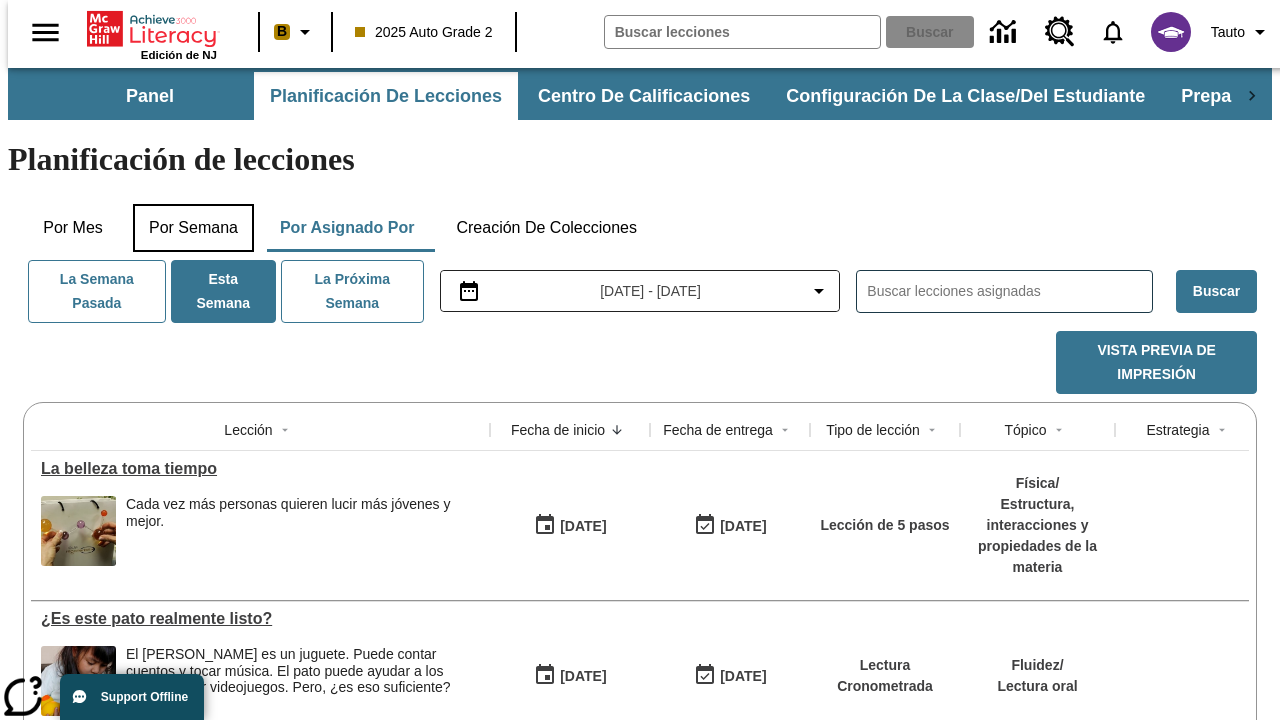 click on "Por semana" at bounding box center [193, 228] 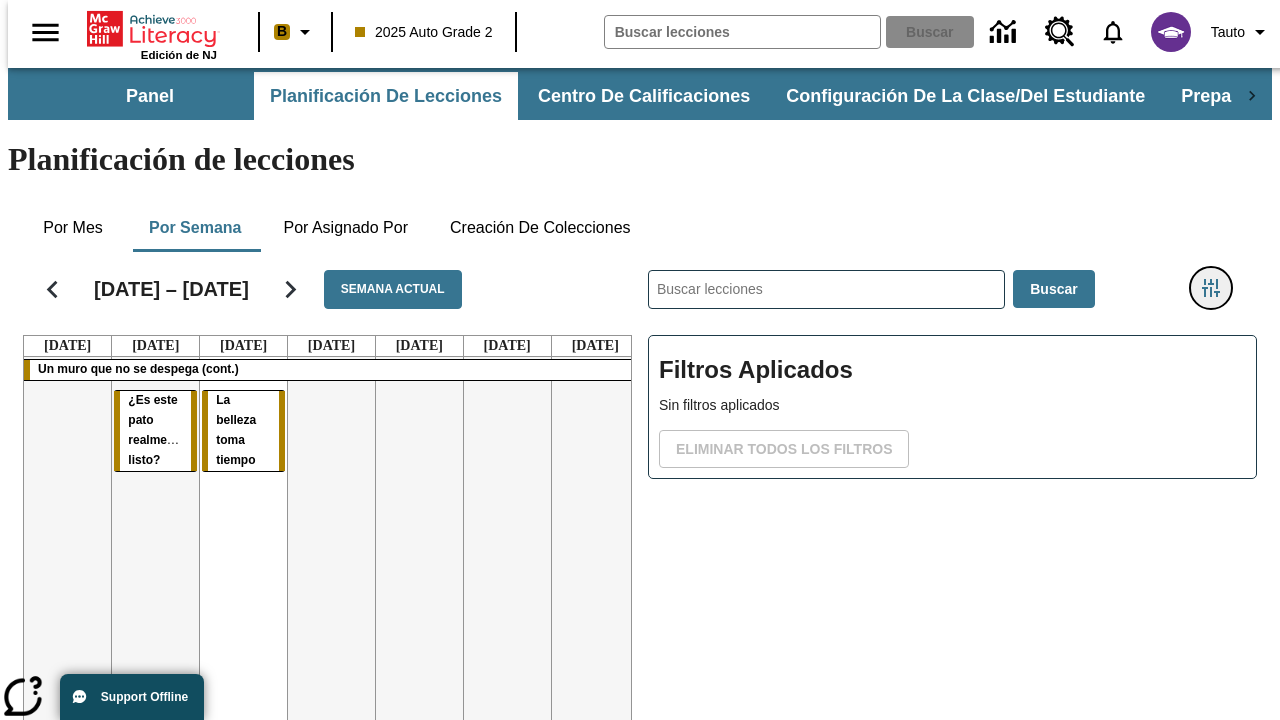 click 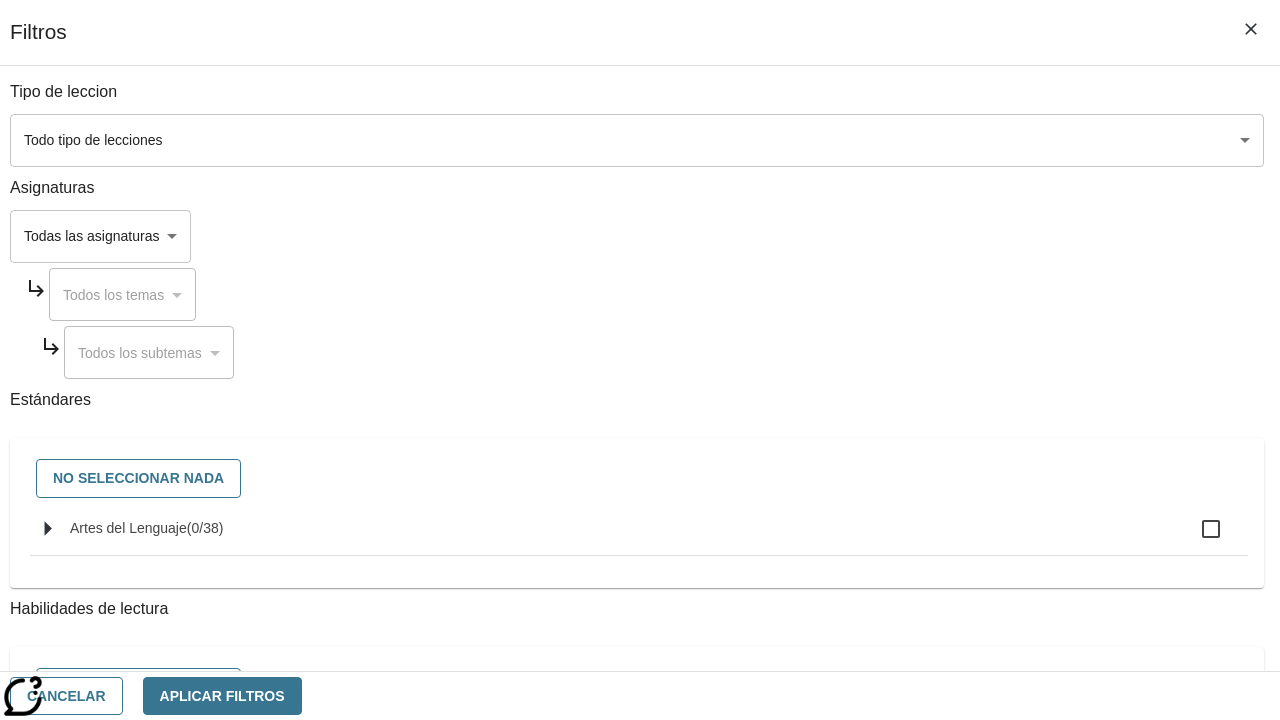 click on "Saltar al contenido principal
Edición de NJ B 2025 Auto Grade 2 Buscar 0 Tauto Panel Planificación de lecciones Centro de calificaciones Configuración de la clase/del estudiante Preparación universitaria y profesional Planificación de lecciones Por mes Por semana Por asignado por Creación de colecciones [DATE] – [DATE] Semana actual [DATE] [DATE] [DATE] [DATE] [DATE] [DATE] [DATE] Un muro que no se despega (cont.) ¿Es este pato realmente listo? La belleza toma tiempo ​ Buscar Filtros Aplicados Sin filtros aplicados Eliminar todos los filtros
©   2025 Achieve3000, Inc. y sus concedentes. Reservados todos los derechos.
×
Achieve 3000 CoBrowse support
Schedule:   Mon-Fri 7.30 AM to 9:00 PM EST
Call  [PHONE_NUMBER]  and provide your  CoBrowse  code" at bounding box center [640, 495] 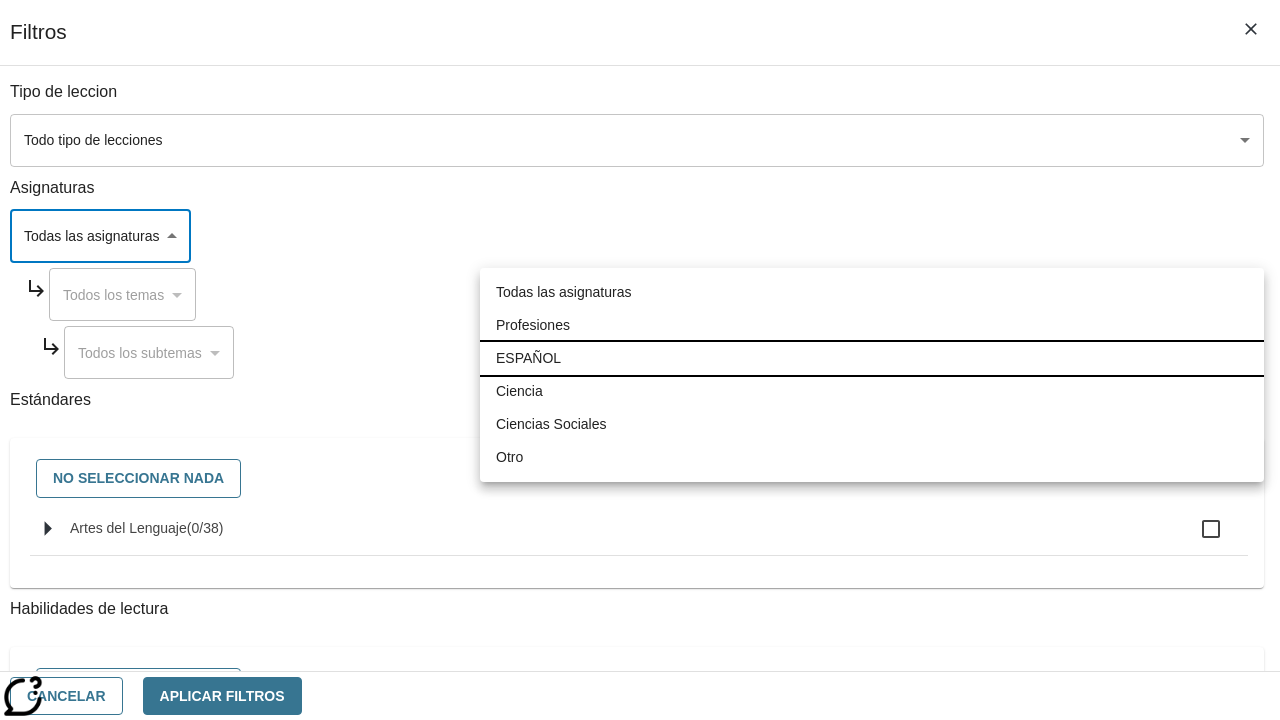 click on "ESPAÑOL" at bounding box center [872, 358] 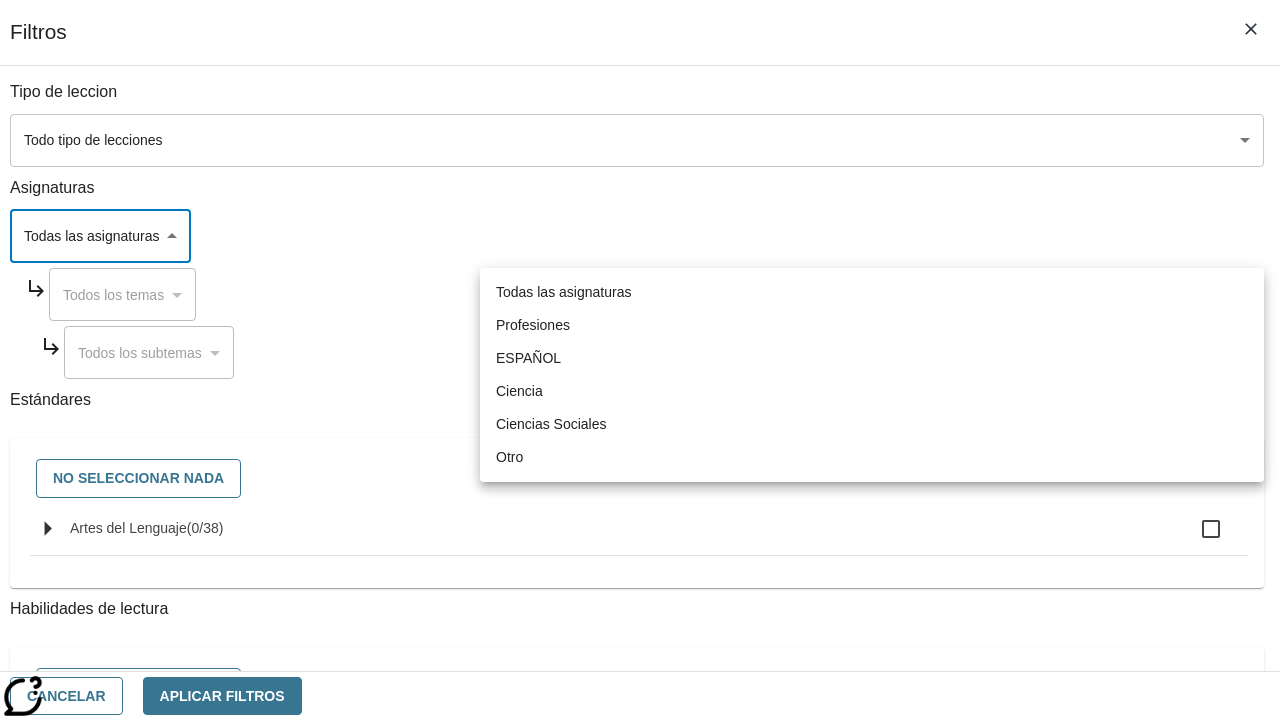 type on "1" 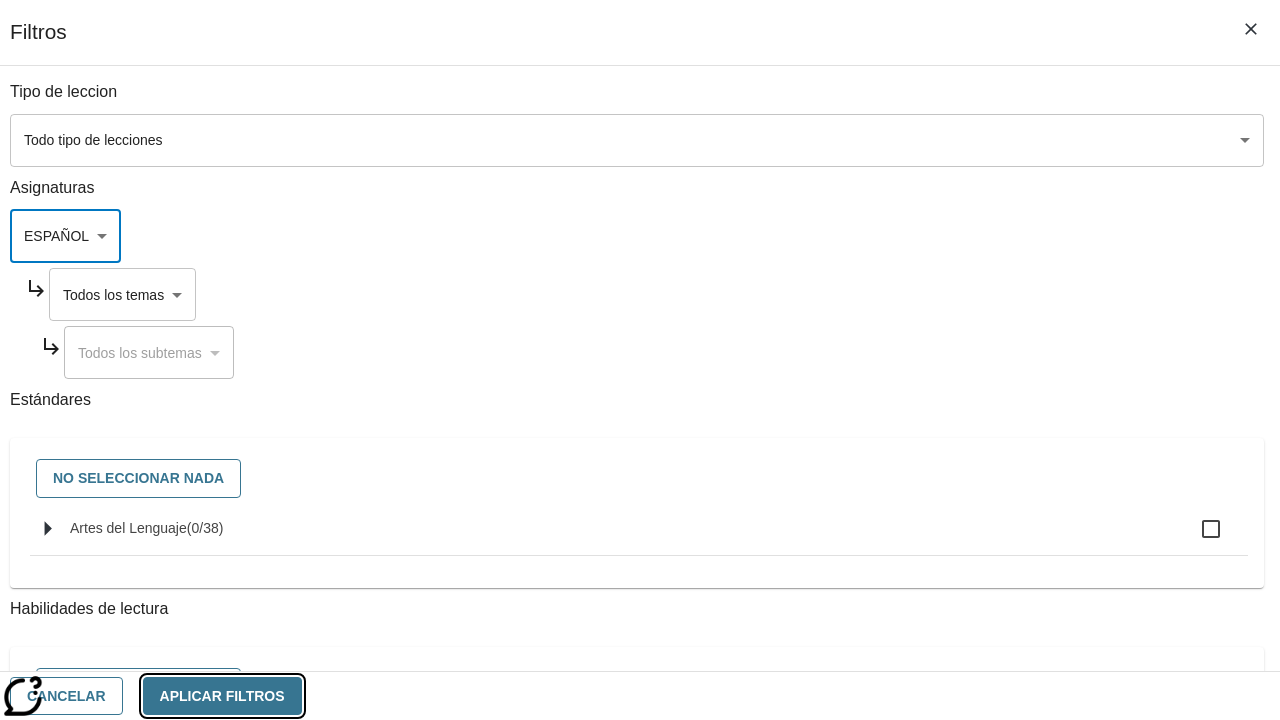 click on "Aplicar Filtros" at bounding box center [222, 696] 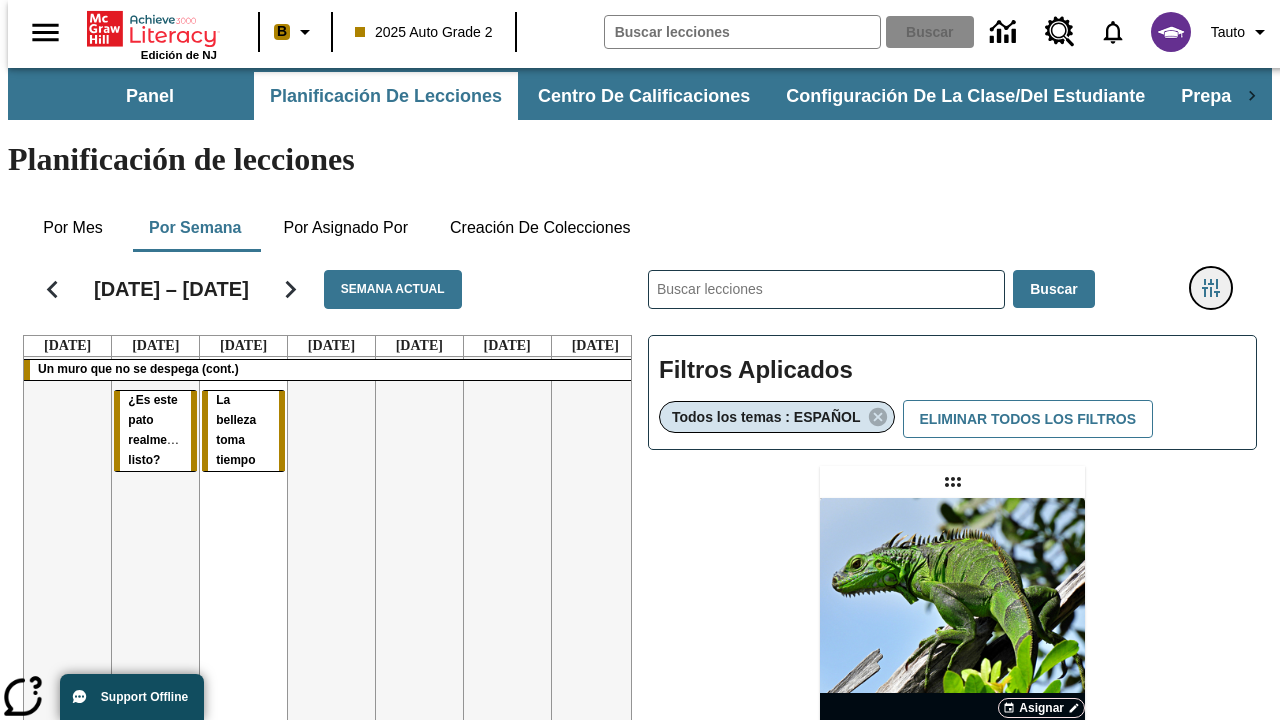 type 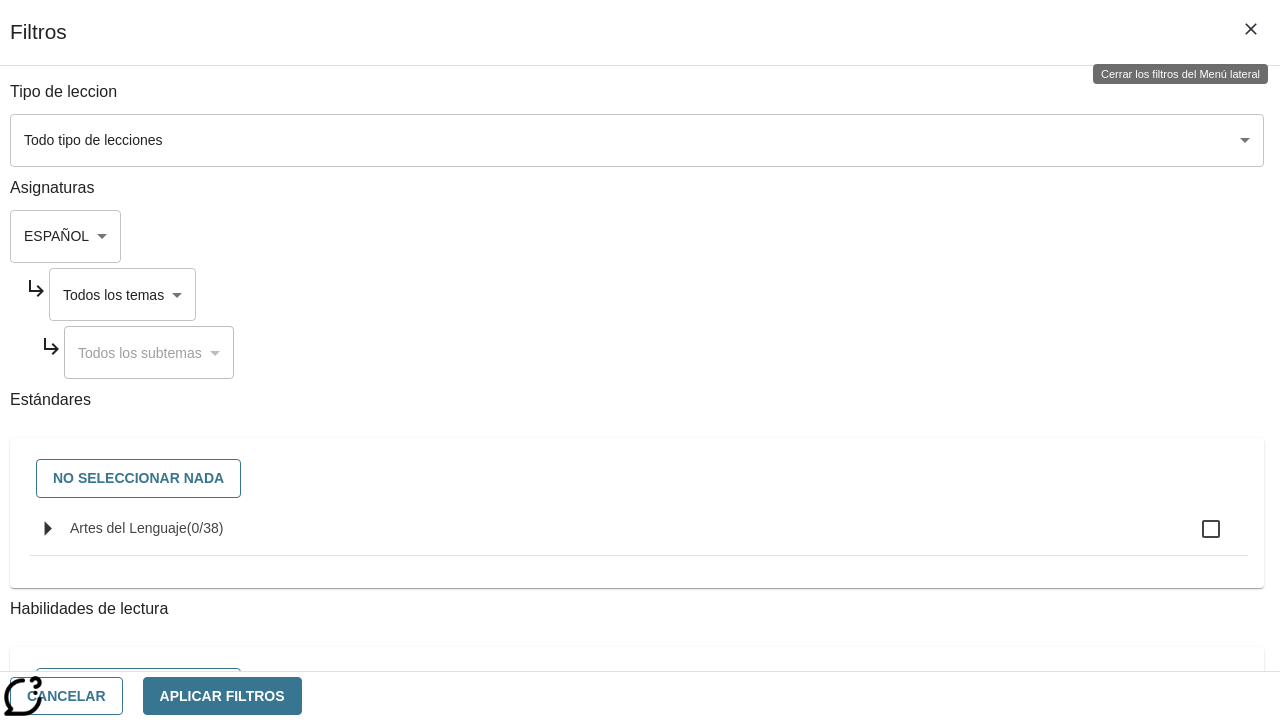 click on "Saltar al contenido principal
Edición de NJ B 2025 Auto Grade 2 Buscar 0 Tauto Panel Planificación de lecciones Centro de calificaciones Configuración de la clase/del estudiante Preparación universitaria y profesional Planificación de lecciones Por mes Por semana Por asignado por Creación de colecciones [DATE] – [DATE] Semana actual [DATE] [DATE] [DATE] [DATE] [DATE] [DATE] [DATE] Un muro que no se despega (cont.) ¿Es este pato realmente listo? La belleza toma tiempo ​ Buscar Filtros Aplicados Todos los temas : ESPAÑOL Eliminar todos los filtros Asignar Artículo + Actividad ENG/ES New Test Category Name / New Test Sub Category Name Lluvia de iguanas En el sur de [US_STATE] no nieva. Pero es posible que lluevan iguanas.
©   2025 Achieve3000, Inc. y sus concedentes. Reservados todos los derechos.
×" at bounding box center (640, 589) 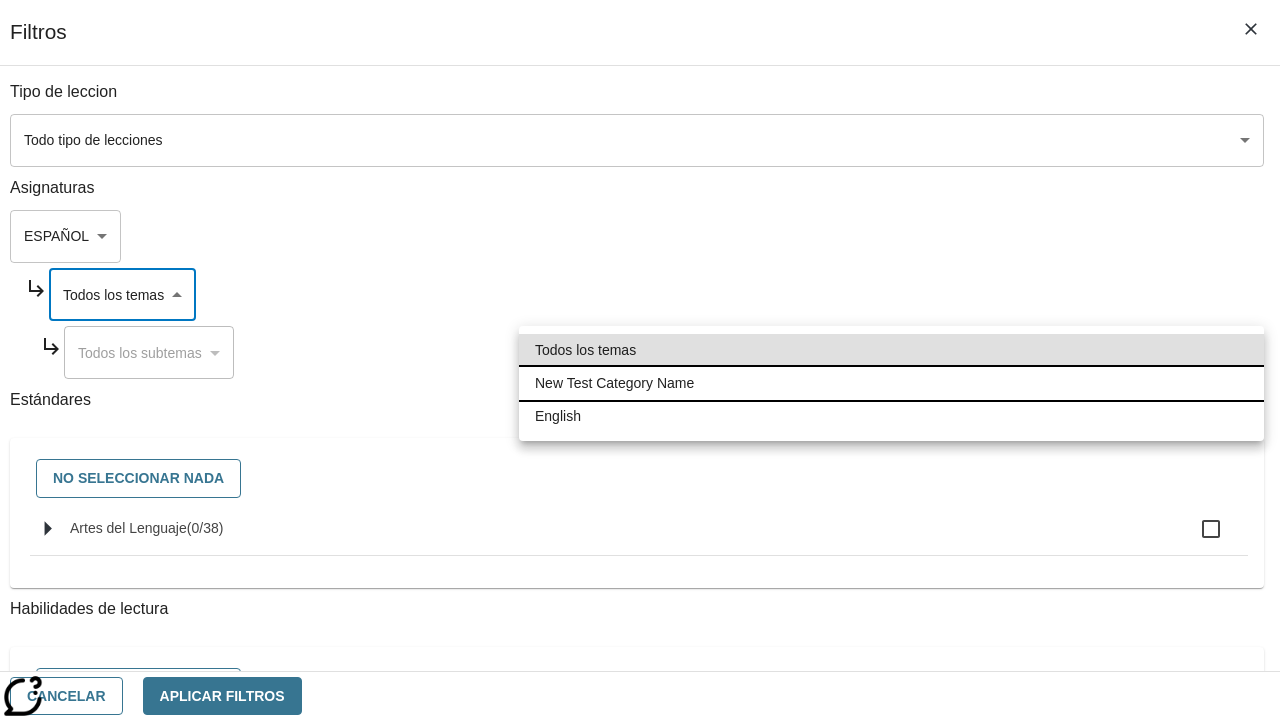 click on "New Test Category Name" at bounding box center (891, 383) 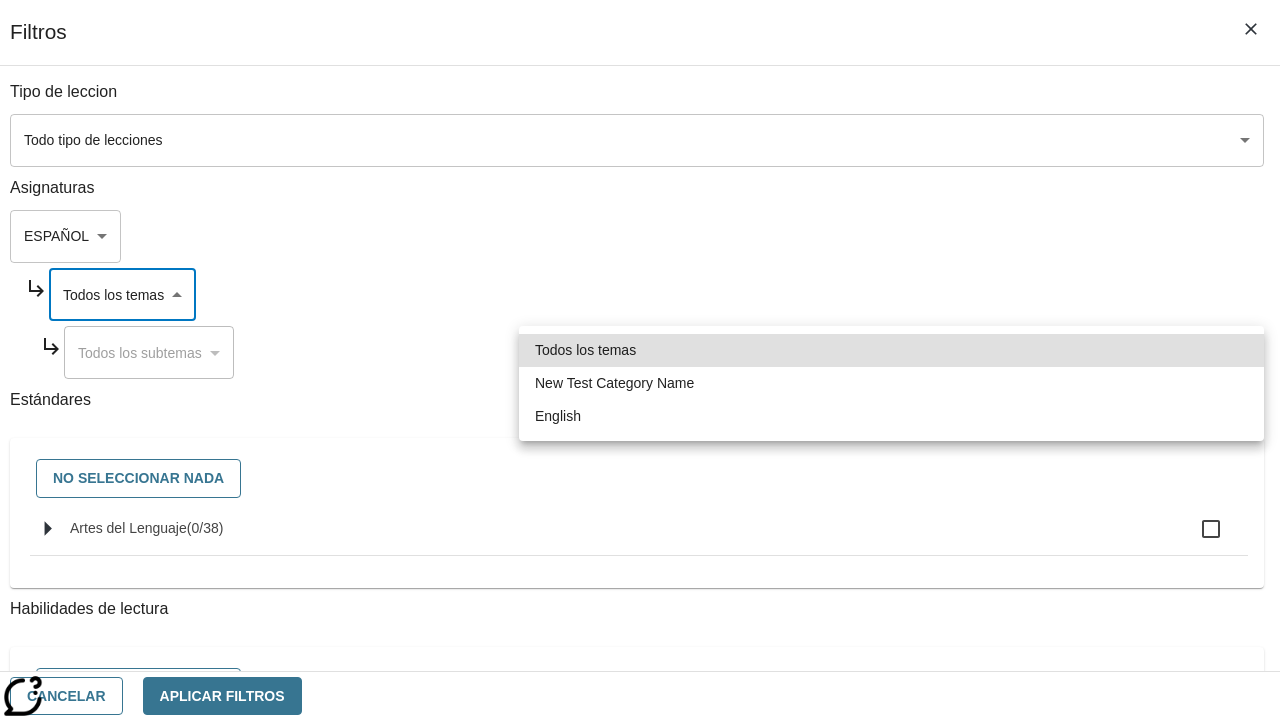 type on "265" 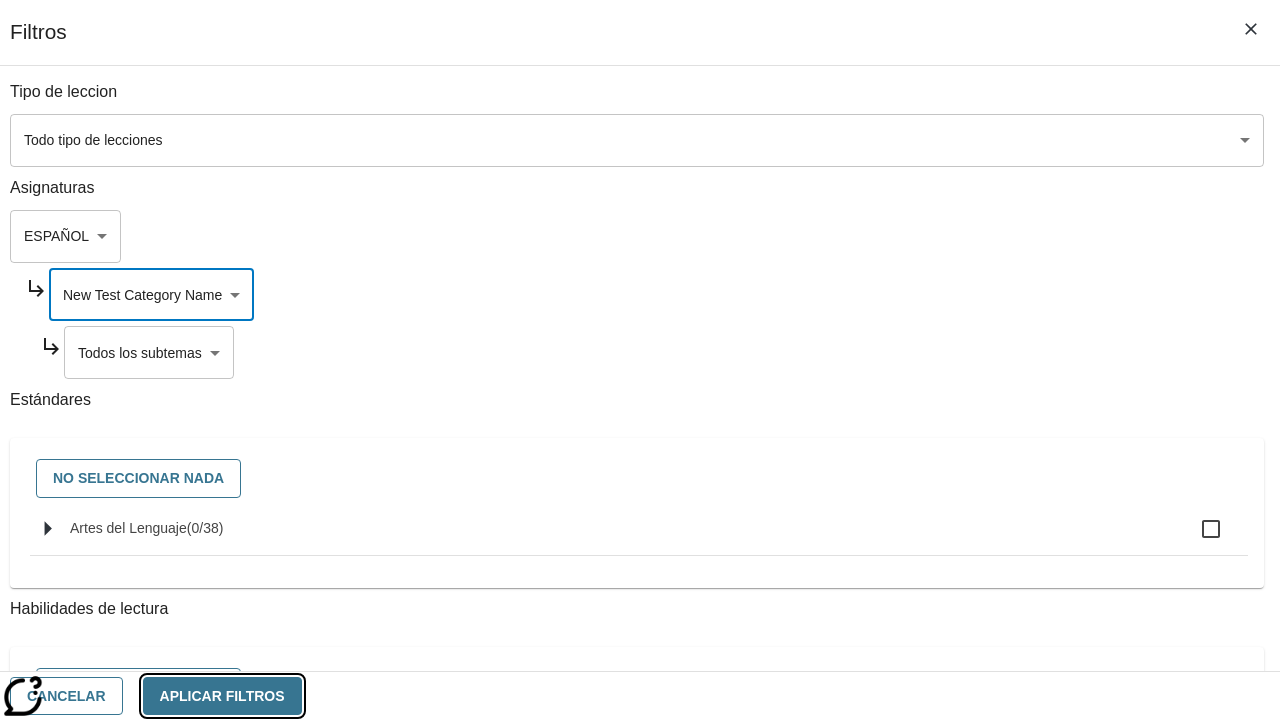 click on "Aplicar Filtros" at bounding box center (222, 696) 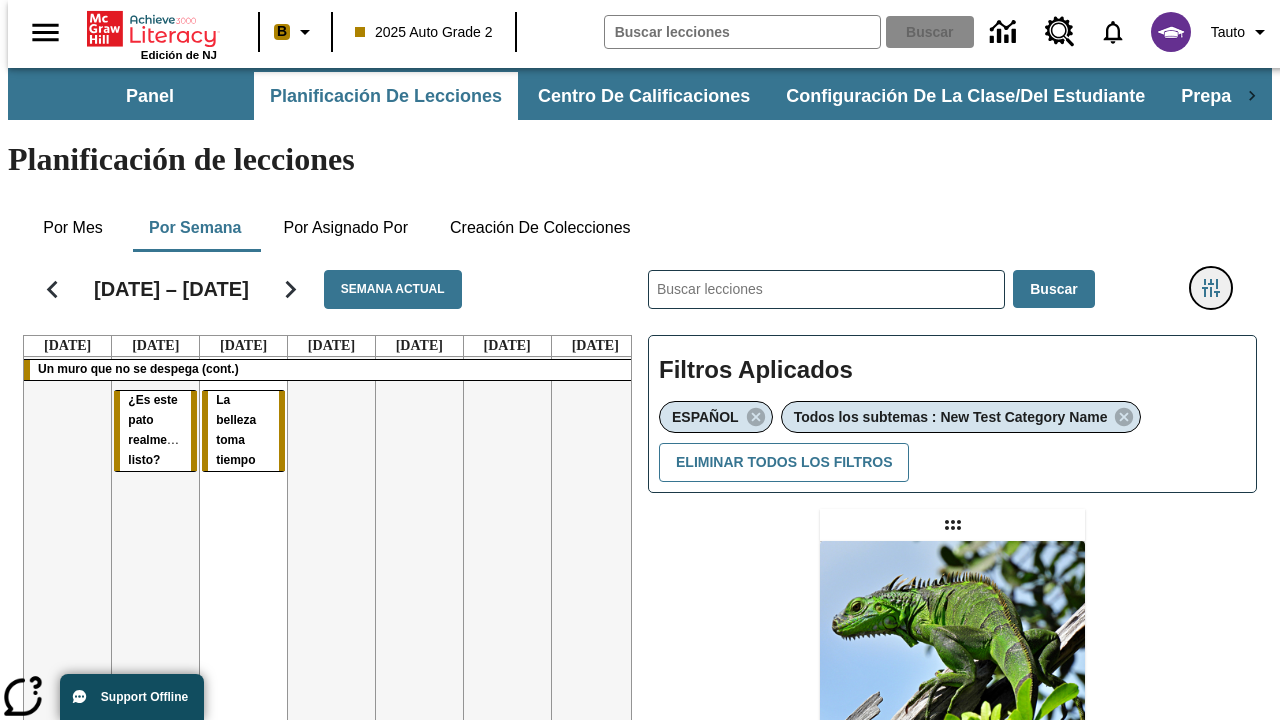 click 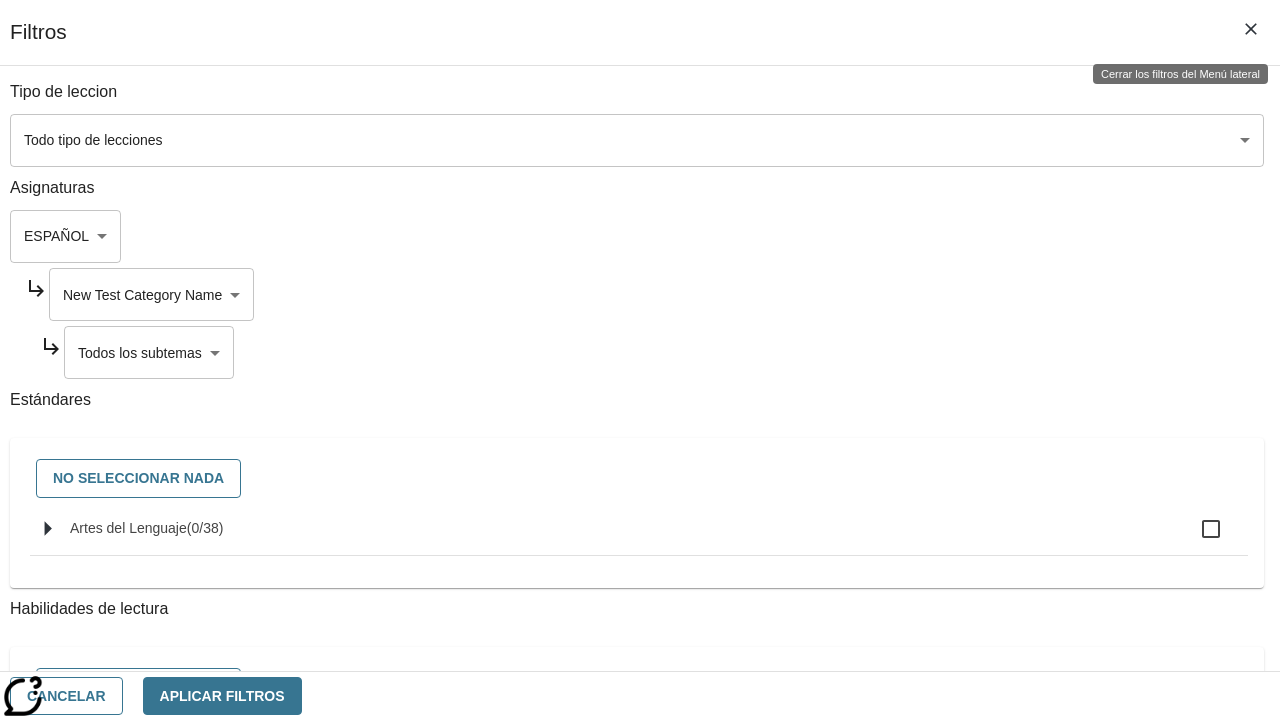 click on "Saltar al contenido principal
Edición de NJ B 2025 Auto Grade 2 Buscar 0 Tauto Panel Planificación de lecciones Centro de calificaciones Configuración de la clase/del estudiante Preparación universitaria y profesional Planificación de lecciones Por mes Por semana Por asignado por Creación de colecciones [DATE] – [DATE] Semana actual [DATE] [DATE] [DATE] [DATE] [DATE] [DATE] [DATE] Un muro que no se despega (cont.) ¿Es este pato realmente listo? La belleza toma tiempo ​ Buscar Filtros Aplicados ESPAÑOL Todos los subtemas : New Test Category Name Eliminar todos los filtros Asignar Artículo + Actividad ENG/ES New Test Category Name / New Test Sub Category Name Lluvia de iguanas En el sur de [US_STATE] no nieva. Pero es posible que lluevan iguanas.
©   2025 Achieve3000, Inc. y sus concedentes. Reservados todos los derechos." at bounding box center [640, 611] 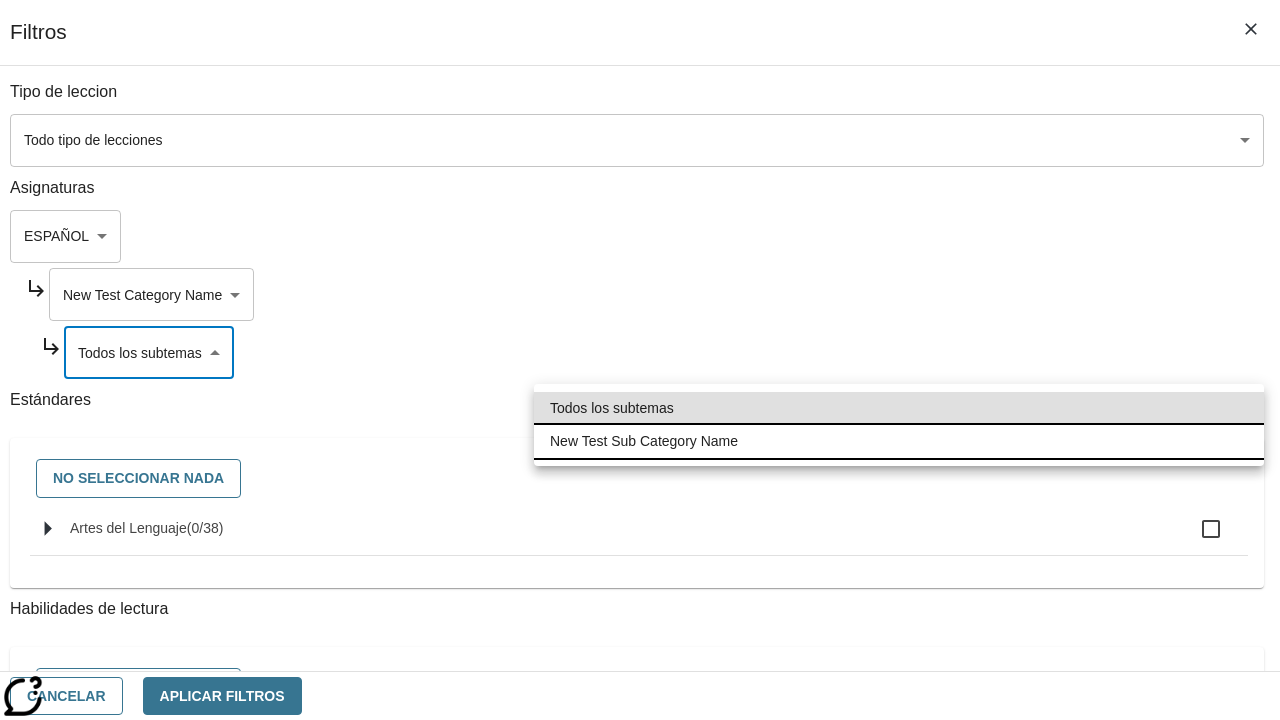 click on "New Test Sub Category Name" at bounding box center (899, 441) 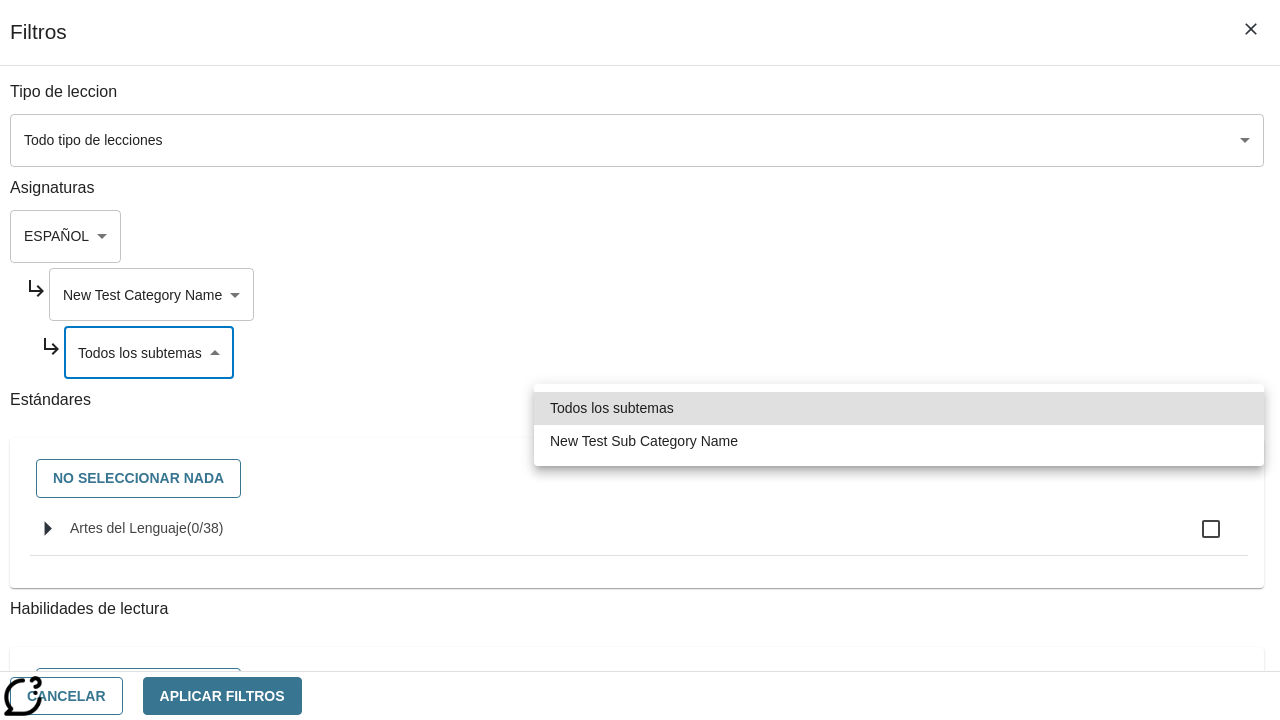 type on "2232" 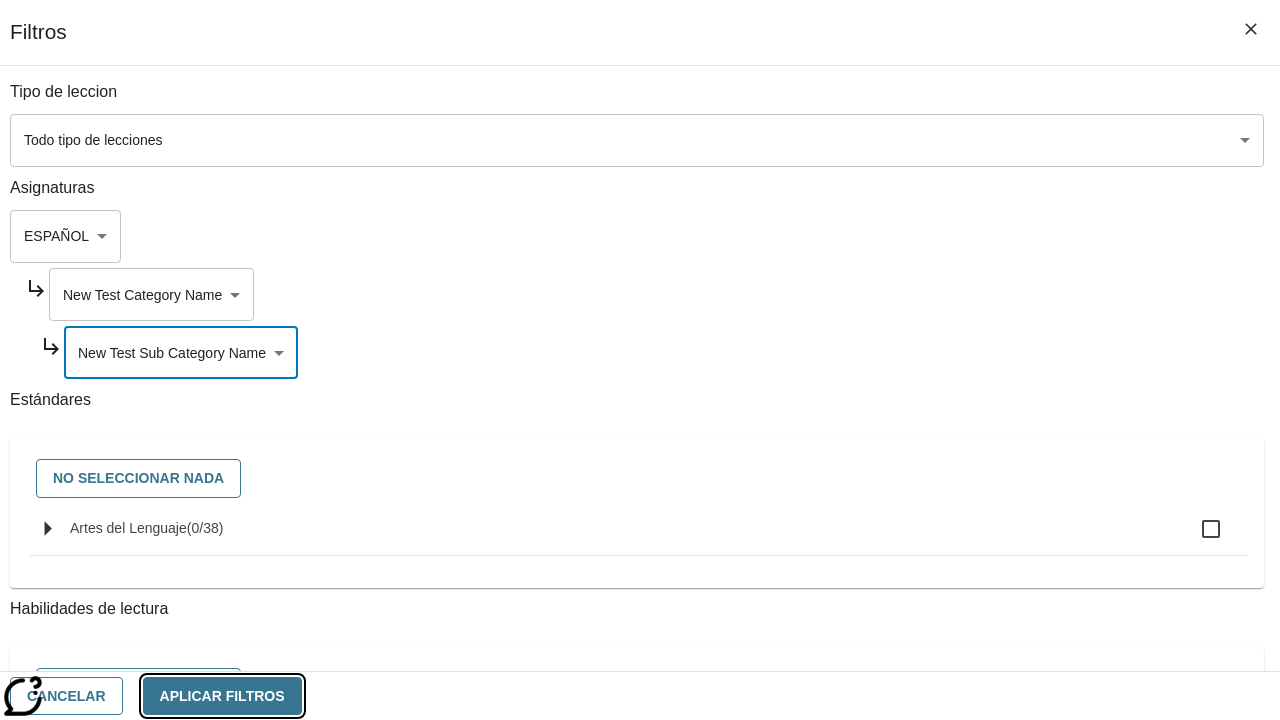 click on "Aplicar Filtros" at bounding box center (222, 696) 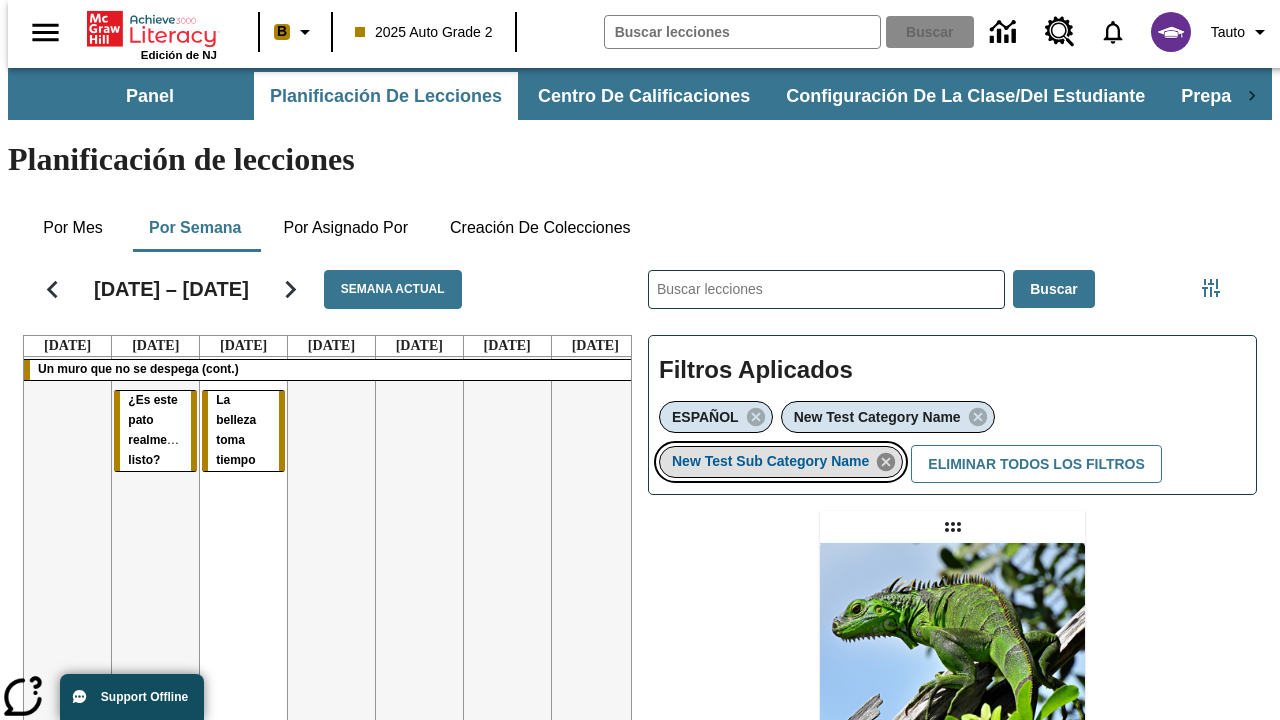 click 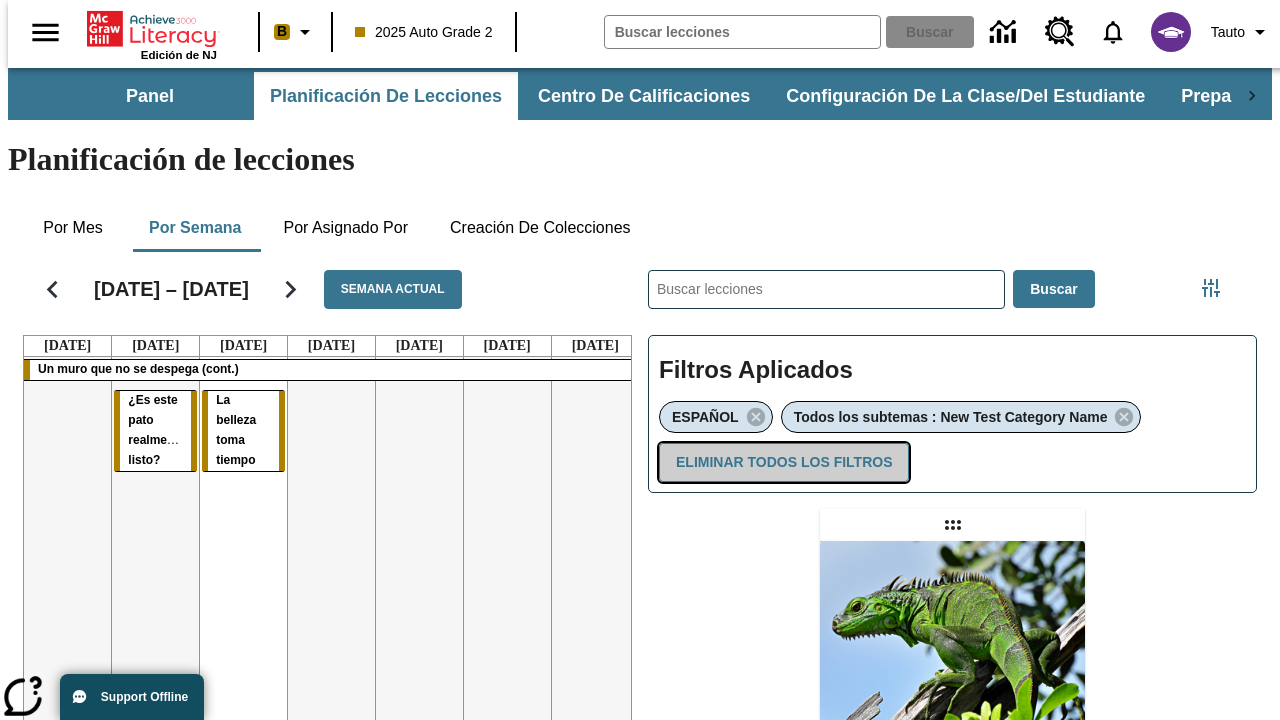 click on "Eliminar todos los filtros" at bounding box center (784, 462) 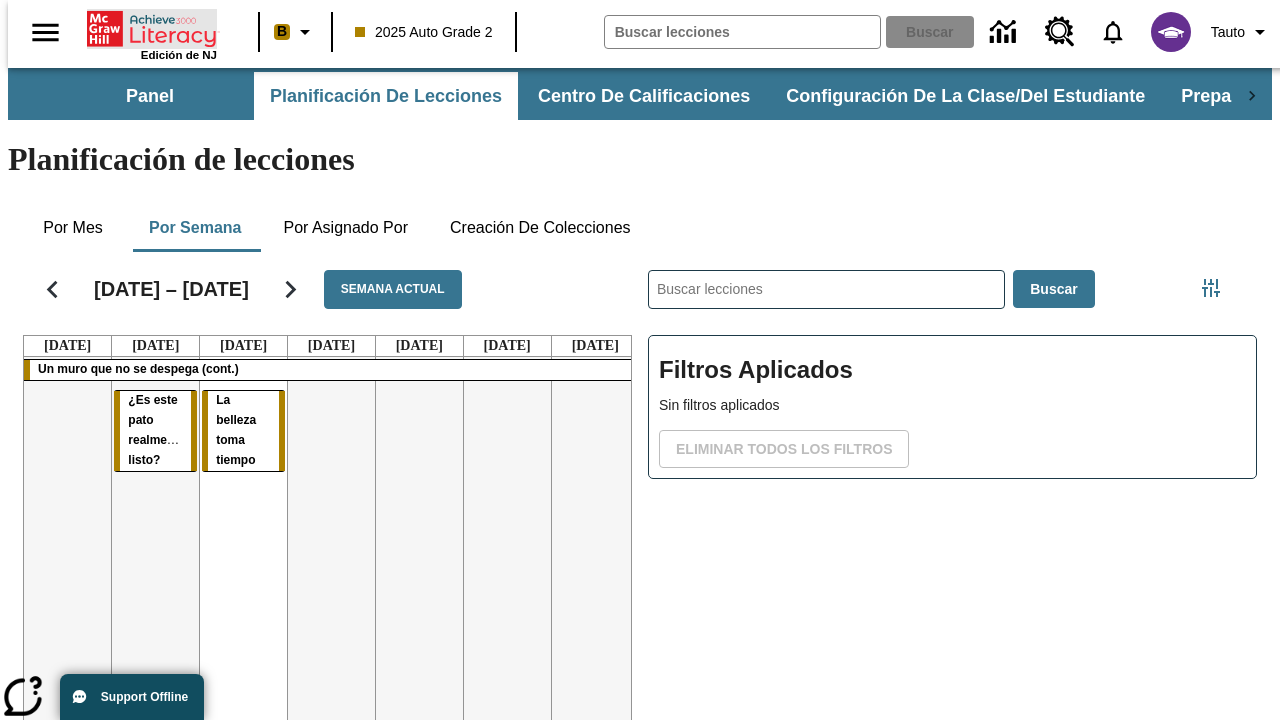 click 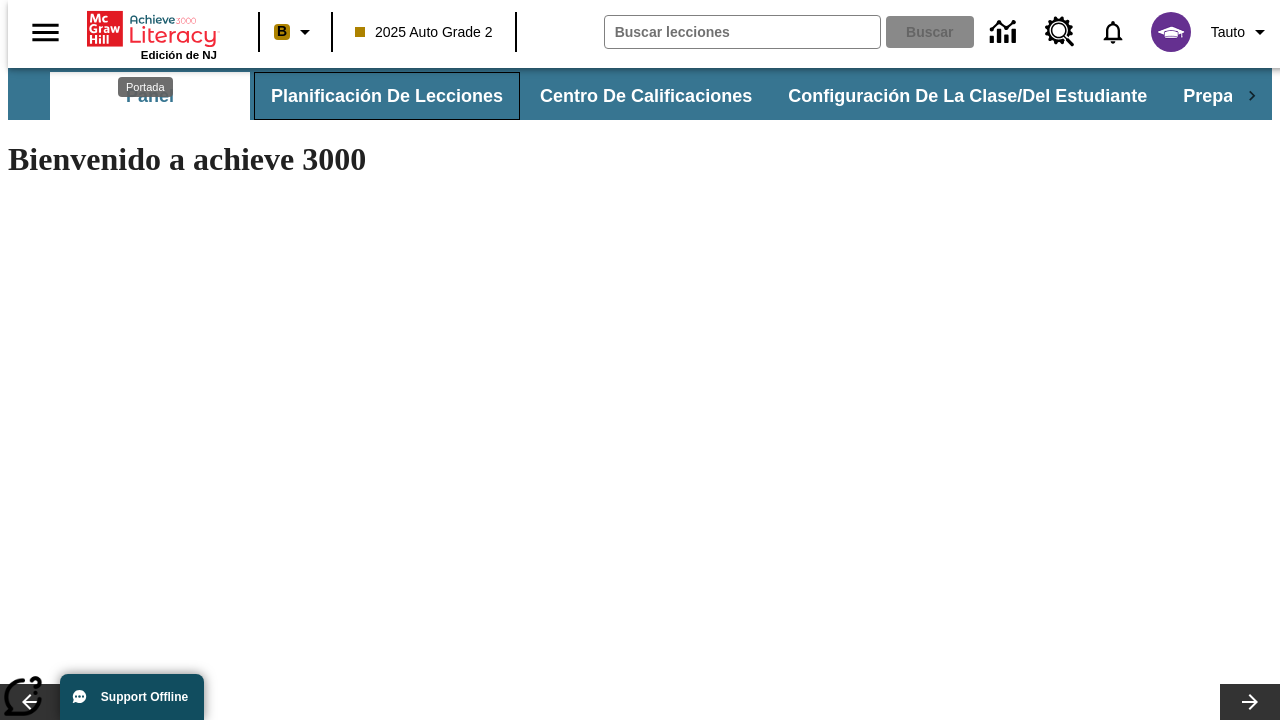 click on "Planificación de lecciones" at bounding box center (387, 96) 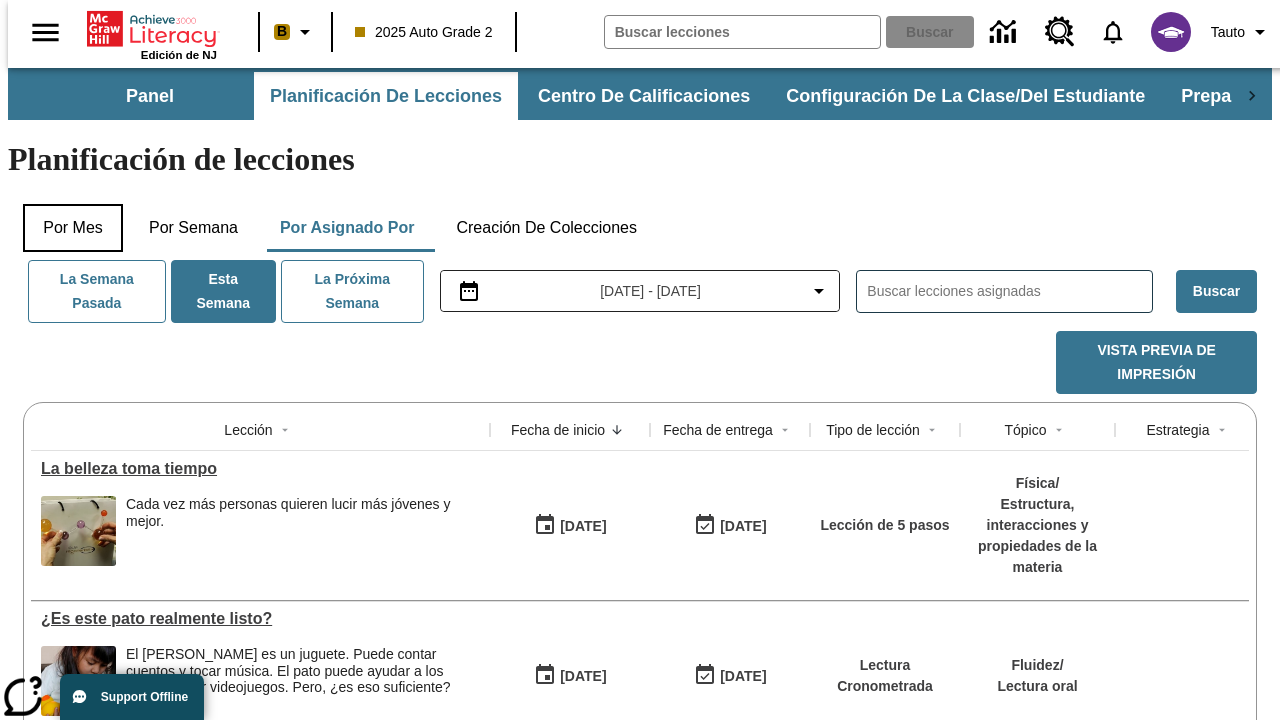 click on "Por mes" at bounding box center [73, 228] 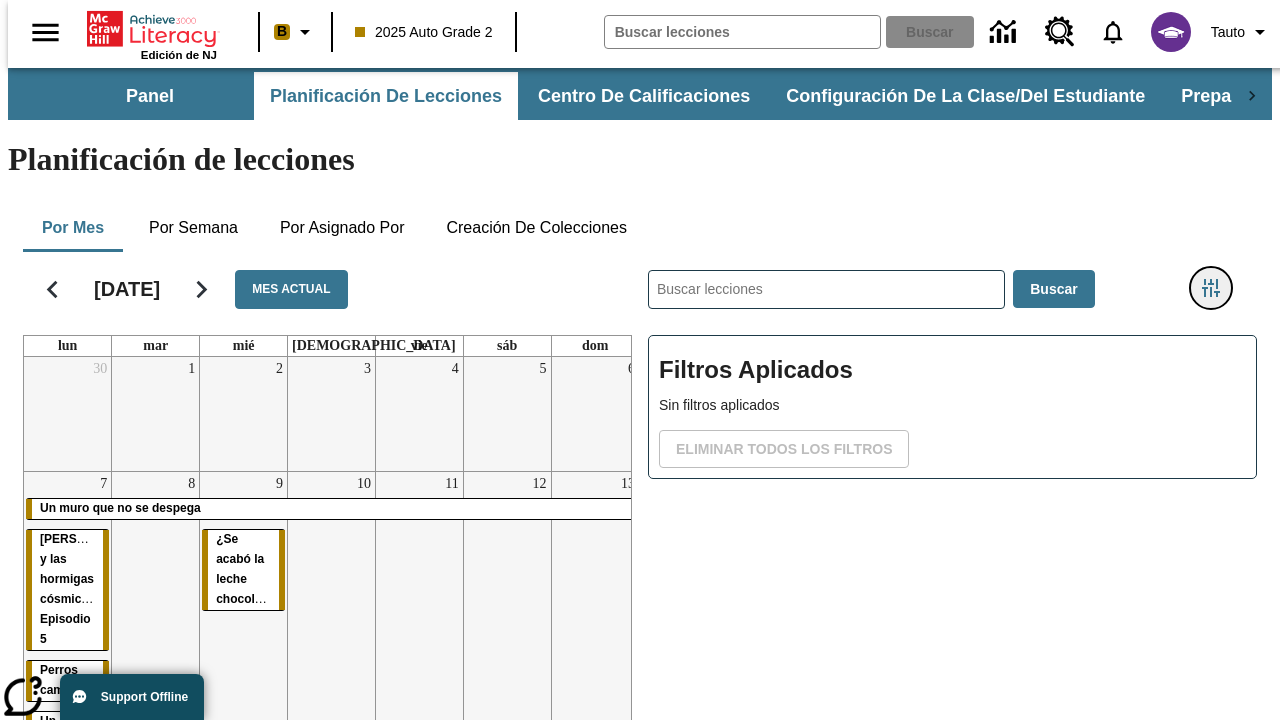 click 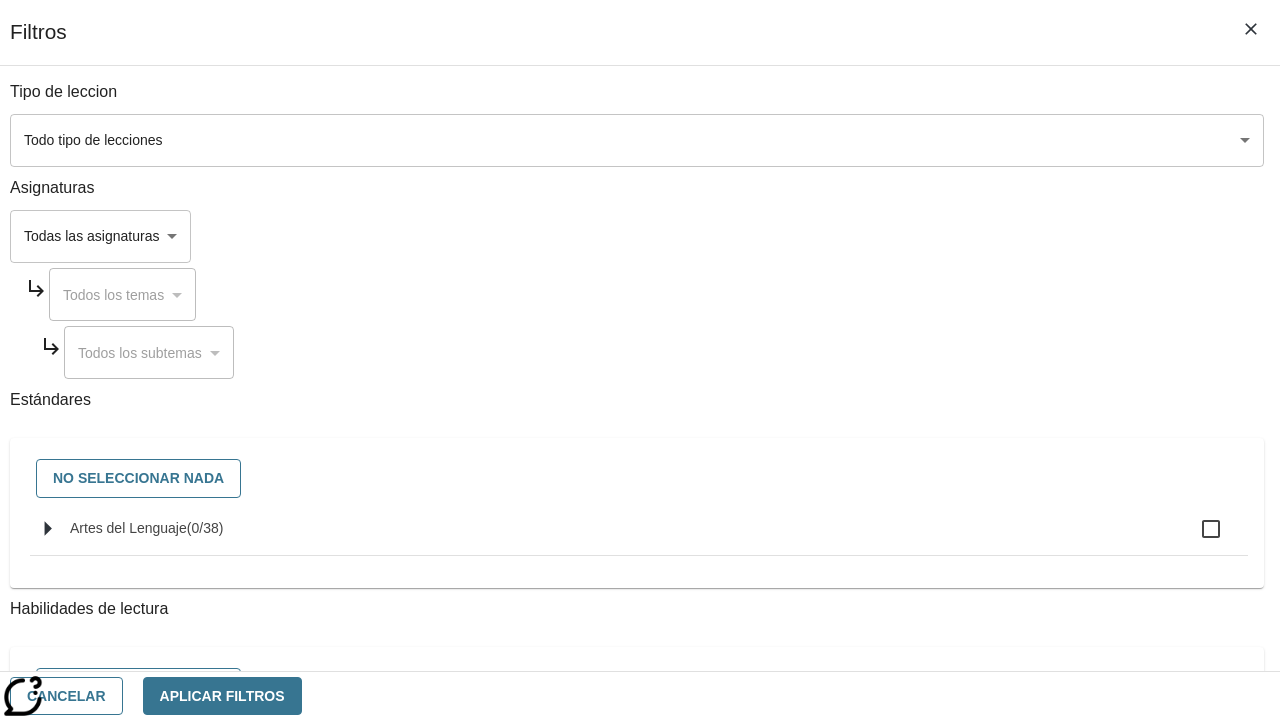 click on "Saltar al contenido principal
Edición de NJ B 2025 Auto Grade 2 Buscar 0 Tauto Panel Planificación de lecciones Centro de calificaciones Configuración de la clase/del estudiante Preparación universitaria y profesional Planificación de lecciones Por mes Por semana Por asignado por Creación de colecciones [DATE] Mes actual lun mar mié jue vie sáb dom 30 1 2 3 4 5 6 7 Un muro que no se despega [PERSON_NAME] y las hormigas cósmicas: Episodio 5 Perros campeones Un joven maestro Un museo para los perros 8 9 ¿Se acabó la leche chocolateada? 10 11 12 13 14 Un muro que no se despega 15 ¿Es este pato realmente listo? 16 La belleza toma tiempo 17 18 19 20 21 22 23 24 25 26 27 28 29 30 31 1 2 3 4 Nacido para el motocrós 5 6 7 8 9 10 ​ Buscar Filtros Aplicados Sin filtros aplicados Eliminar todos los filtros
©   Reservados todos los derechos." at bounding box center (640, 495) 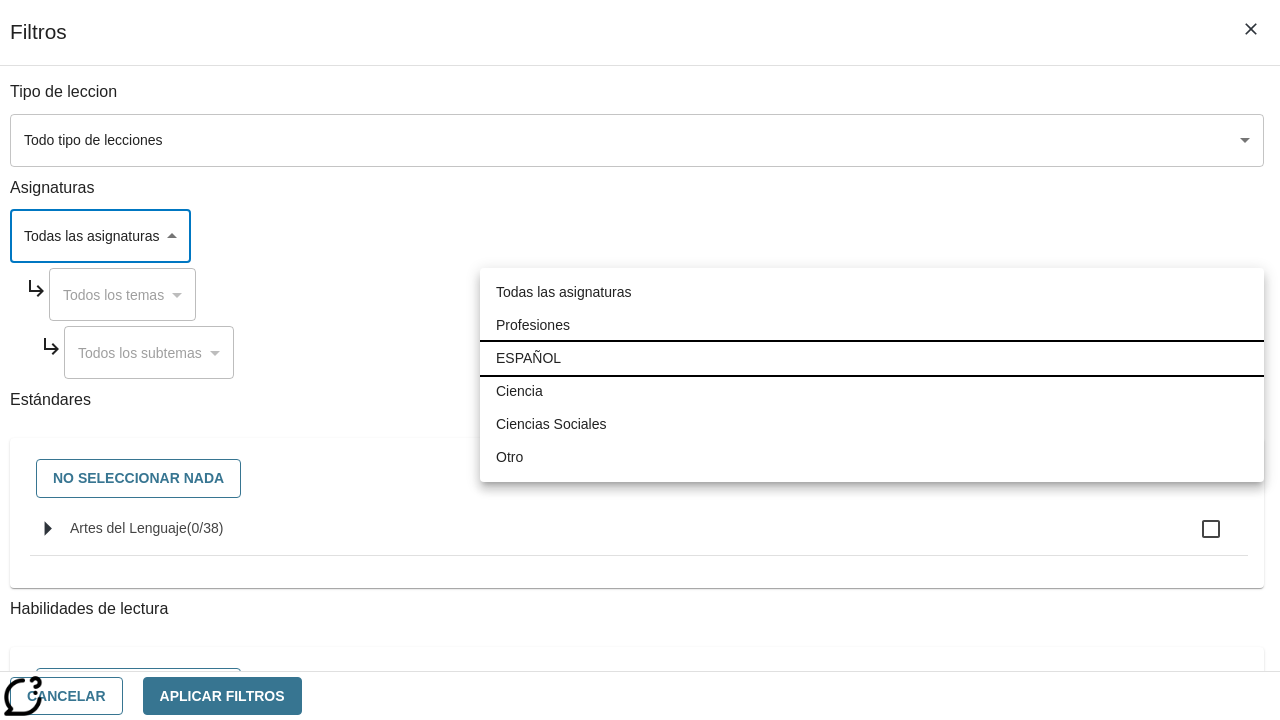 click on "ESPAÑOL" at bounding box center [872, 358] 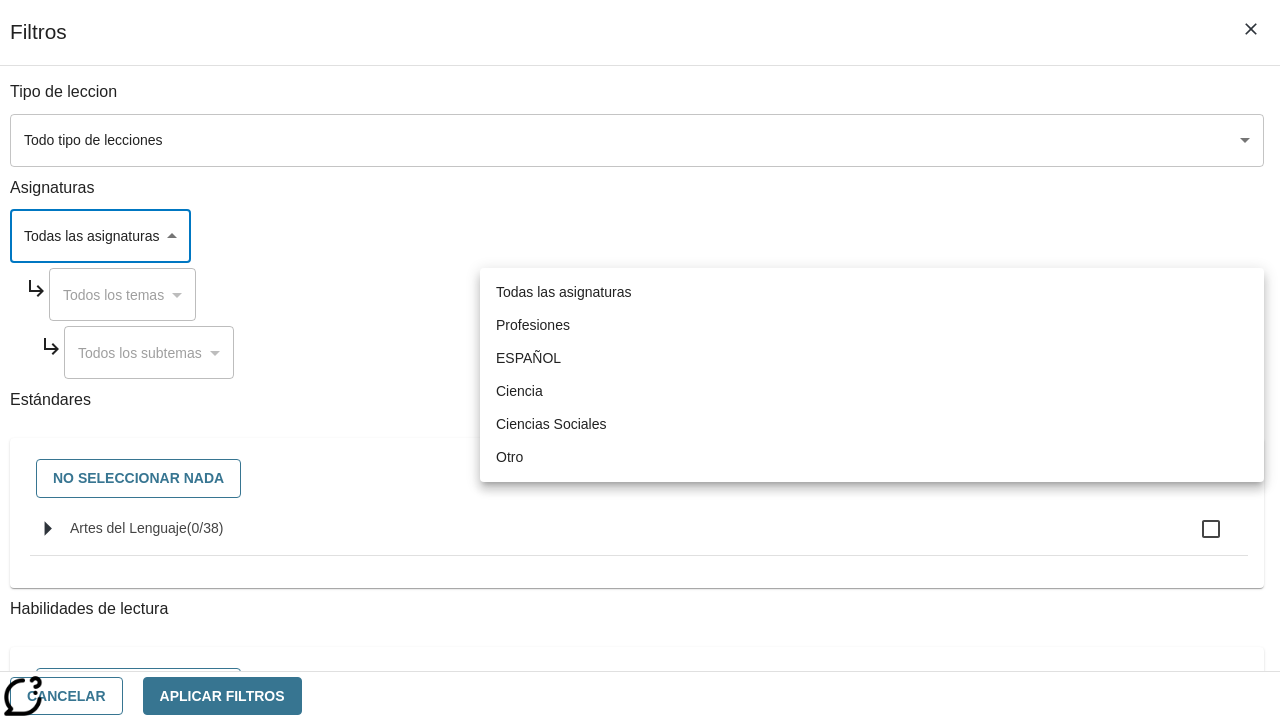 type on "1" 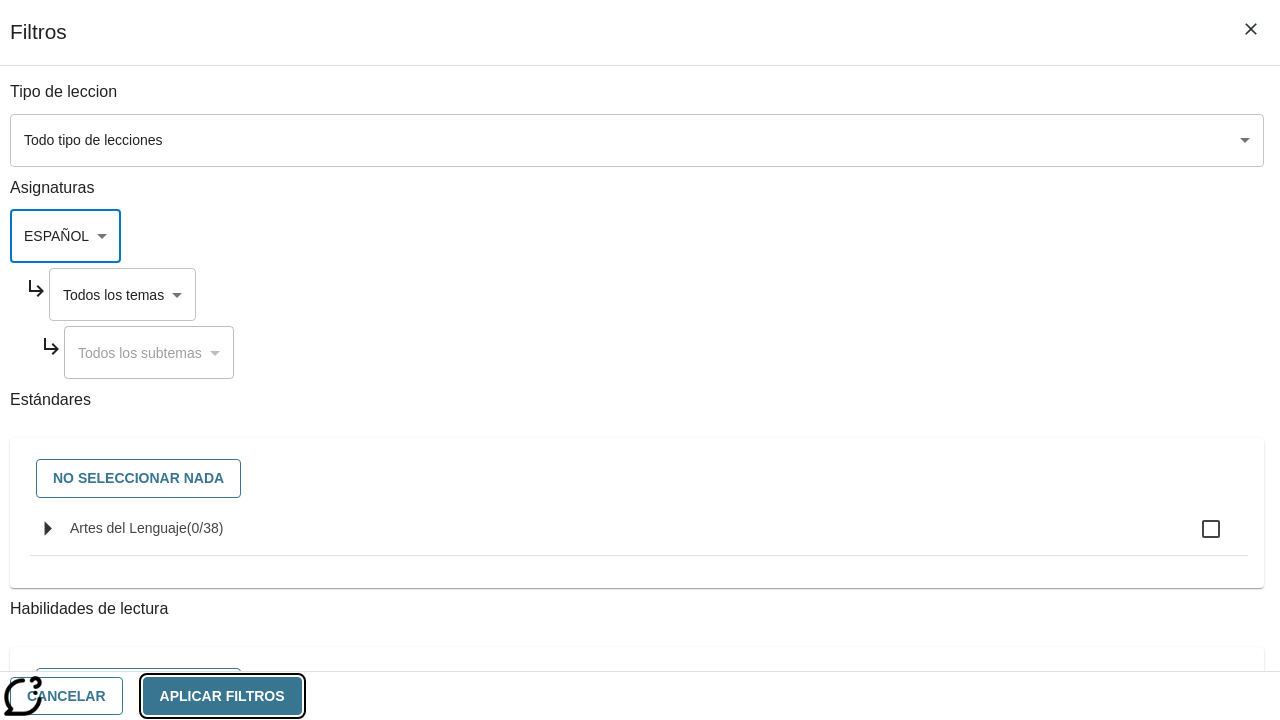 click on "Aplicar Filtros" at bounding box center (222, 696) 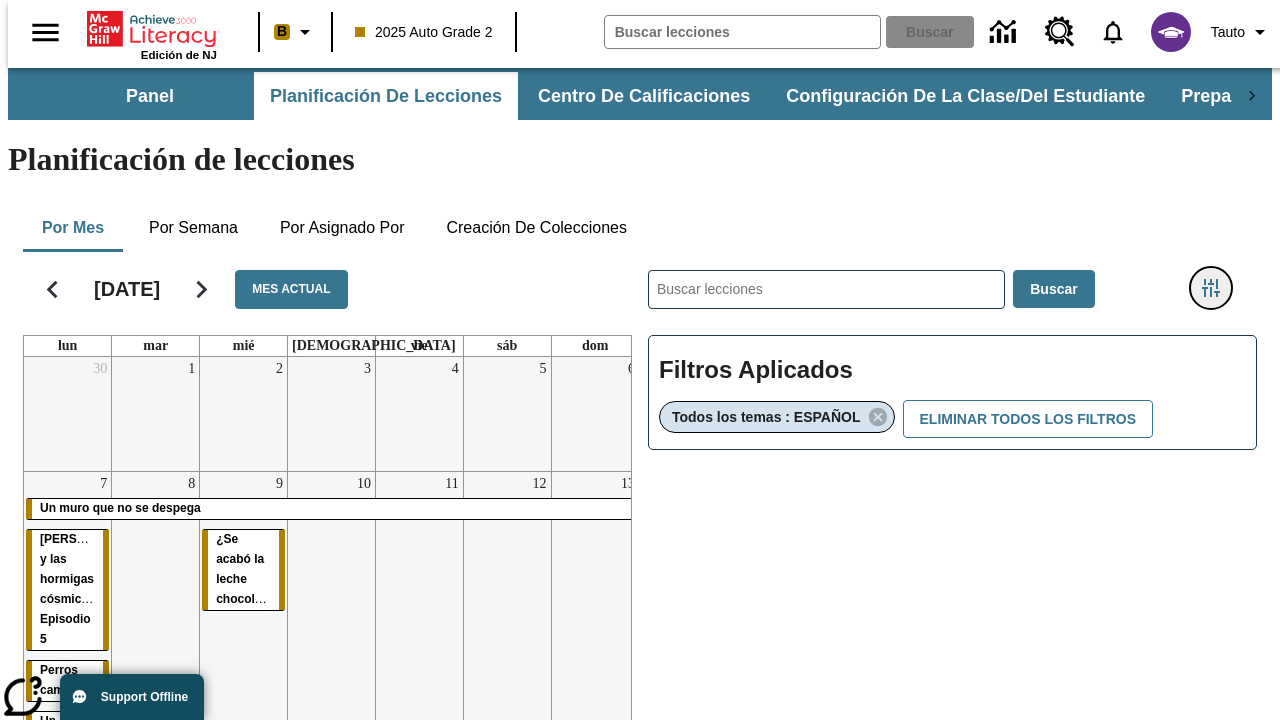 type 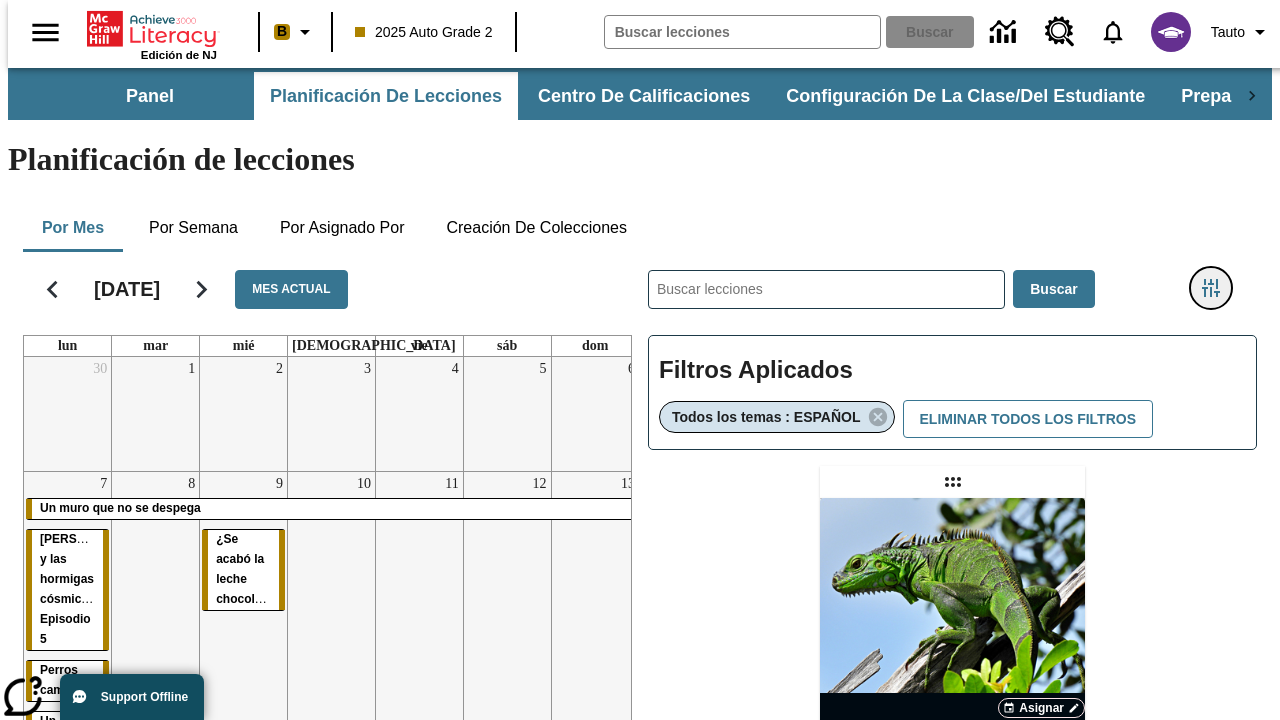 click 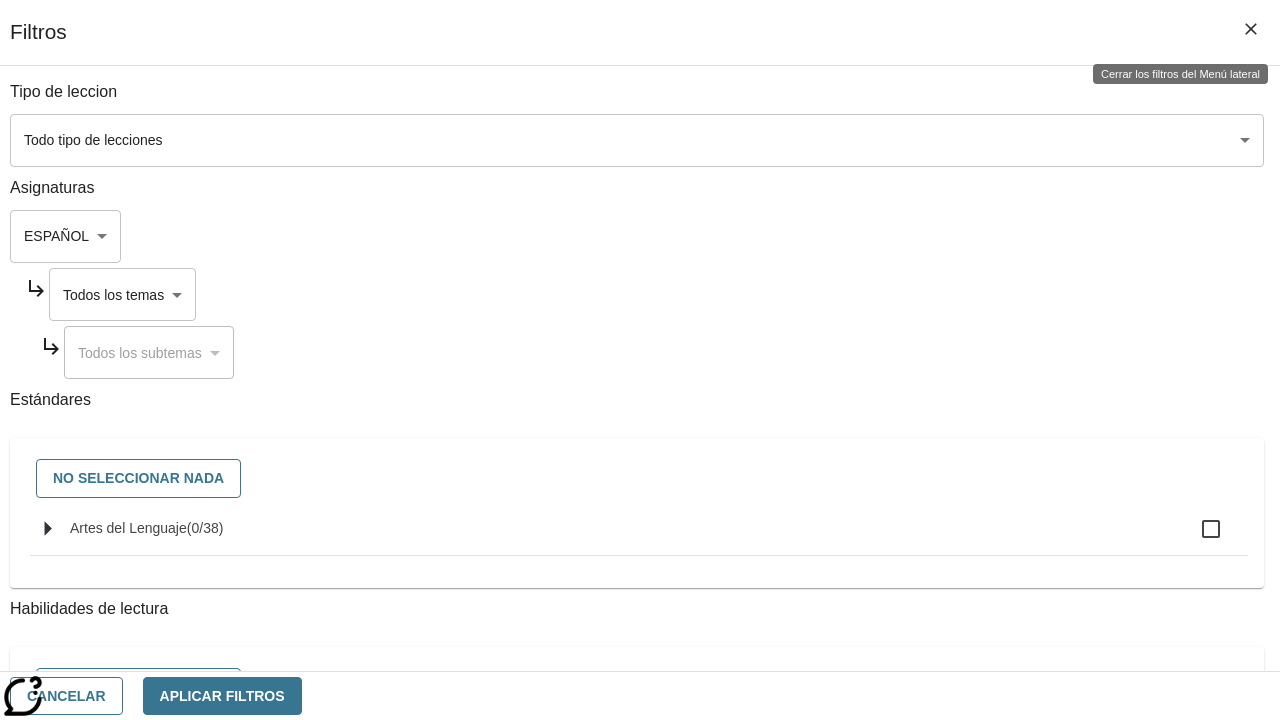 click on "Saltar al contenido principal
Edición de NJ B 2025 Auto Grade 2 Buscar 0 Tauto Panel Planificación de lecciones Centro de calificaciones Configuración de la clase/del estudiante Preparación universitaria y profesional Planificación de lecciones Por mes Por semana Por asignado por Creación de colecciones [DATE] Mes actual lun mar mié jue vie sáb dom 30 1 2 3 4 5 6 7 Un muro que no se despega [PERSON_NAME] y las hormigas cósmicas: Episodio 5 Perros campeones Un joven maestro Un museo para los perros 8 9 ¿Se acabó la leche chocolateada? 10 11 12 13 14 Un muro que no se despega 15 ¿Es este pato realmente listo? 16 La belleza toma tiempo 17 18 19 20 21 22 23 24 25 26 27 28 29 30 31 1 2 3 4 Nacido para el motocrós 5 6 7 8 9 10 ​ Buscar Filtros Aplicados Todos los temas : ESPAÑOL Eliminar todos los filtros Asignar Artículo + Actividad ENG/ES New Test Category Name /
©" at bounding box center [640, 589] 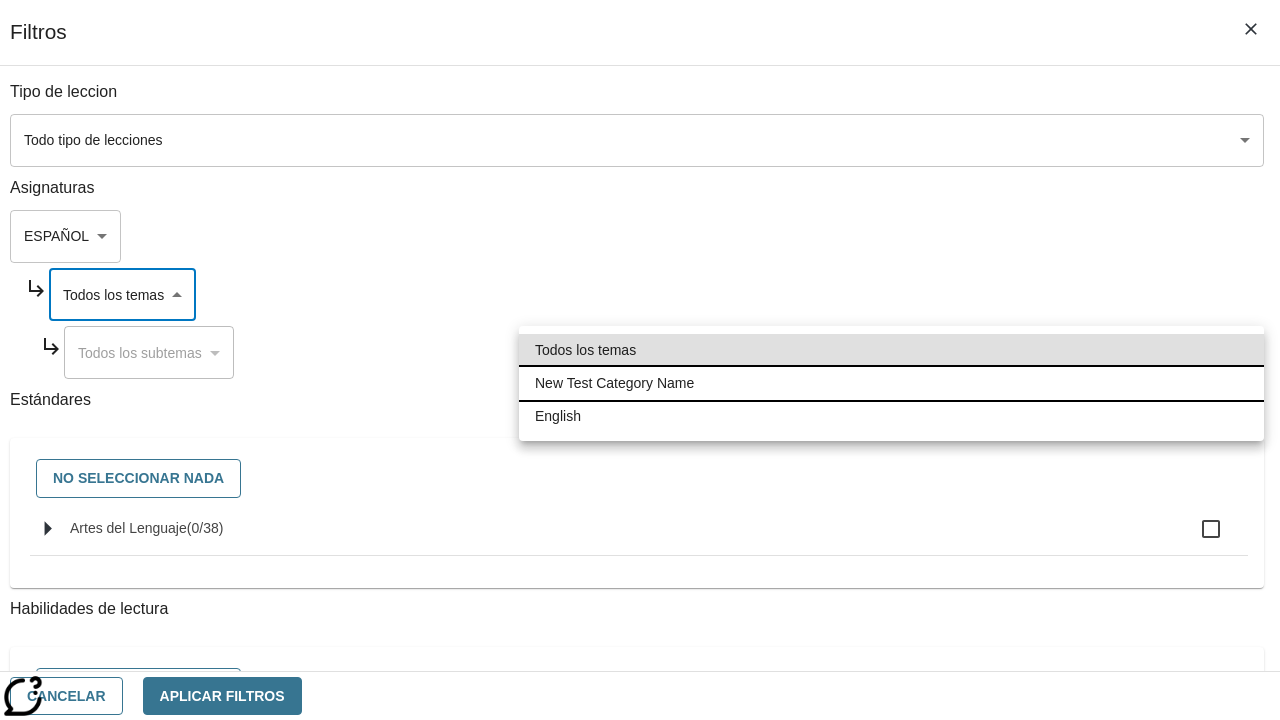 click on "New Test Category Name" at bounding box center [891, 383] 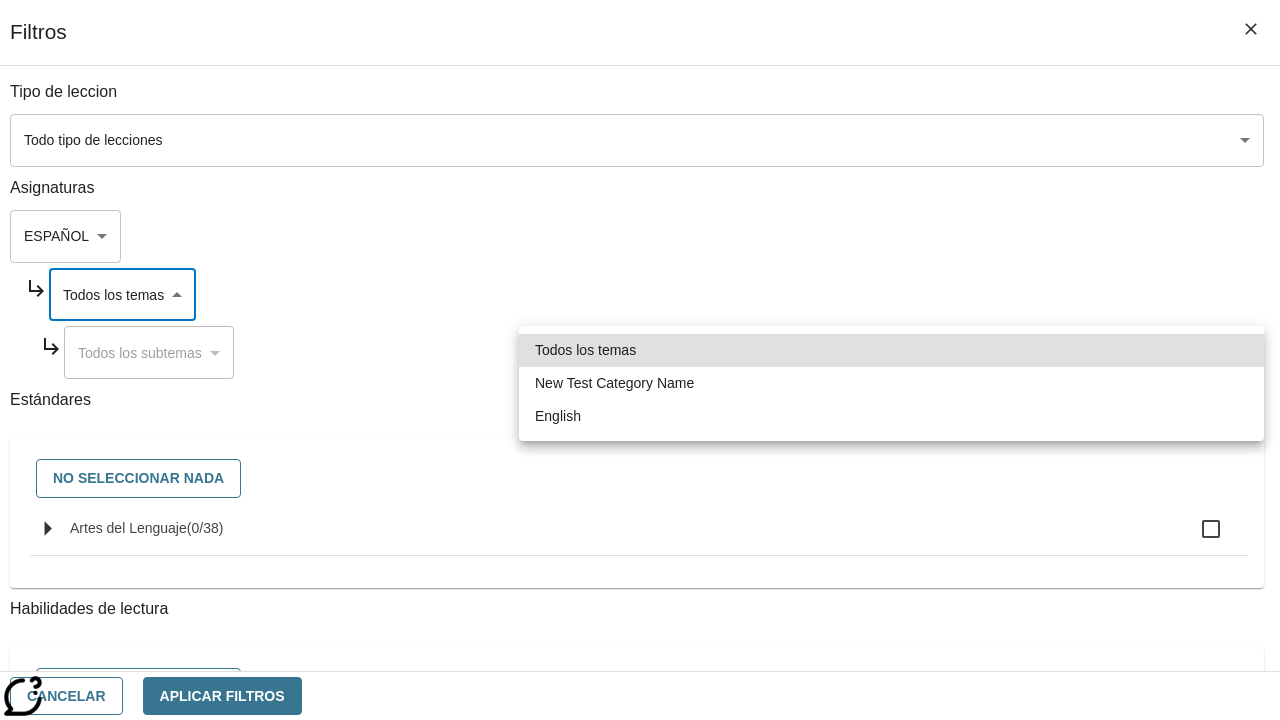 type on "265" 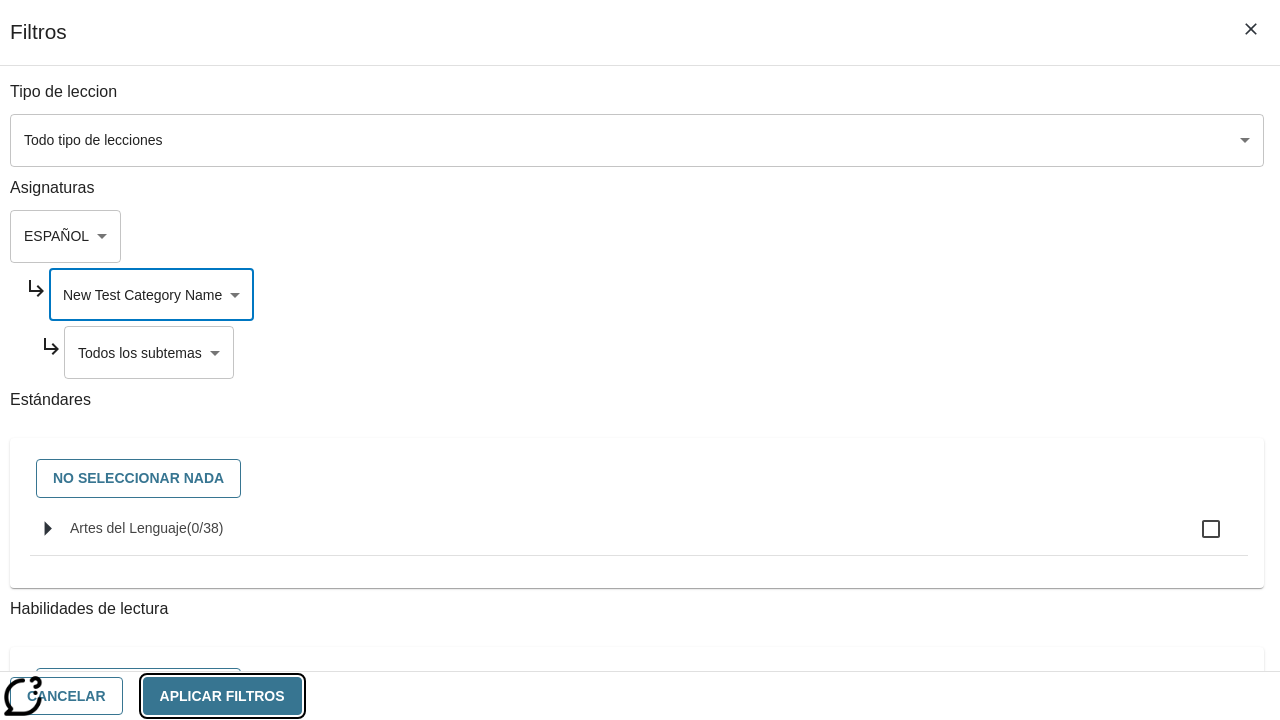 click on "Aplicar Filtros" at bounding box center [222, 696] 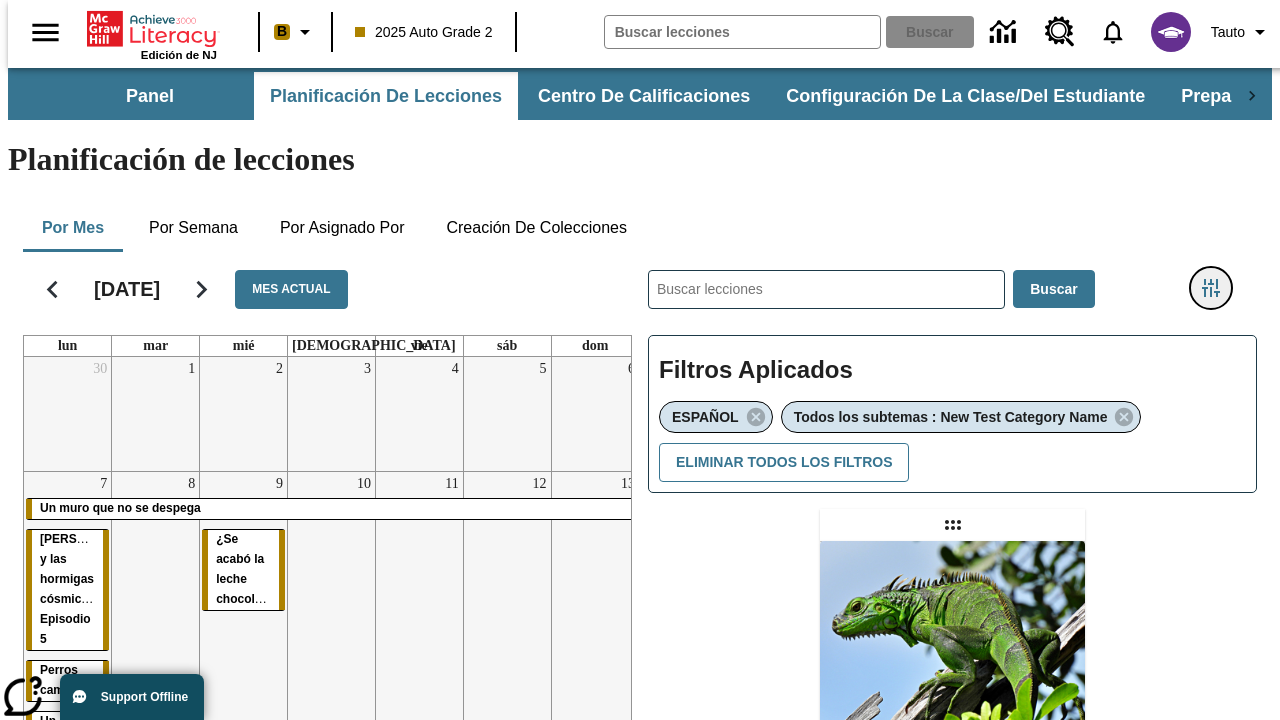 click 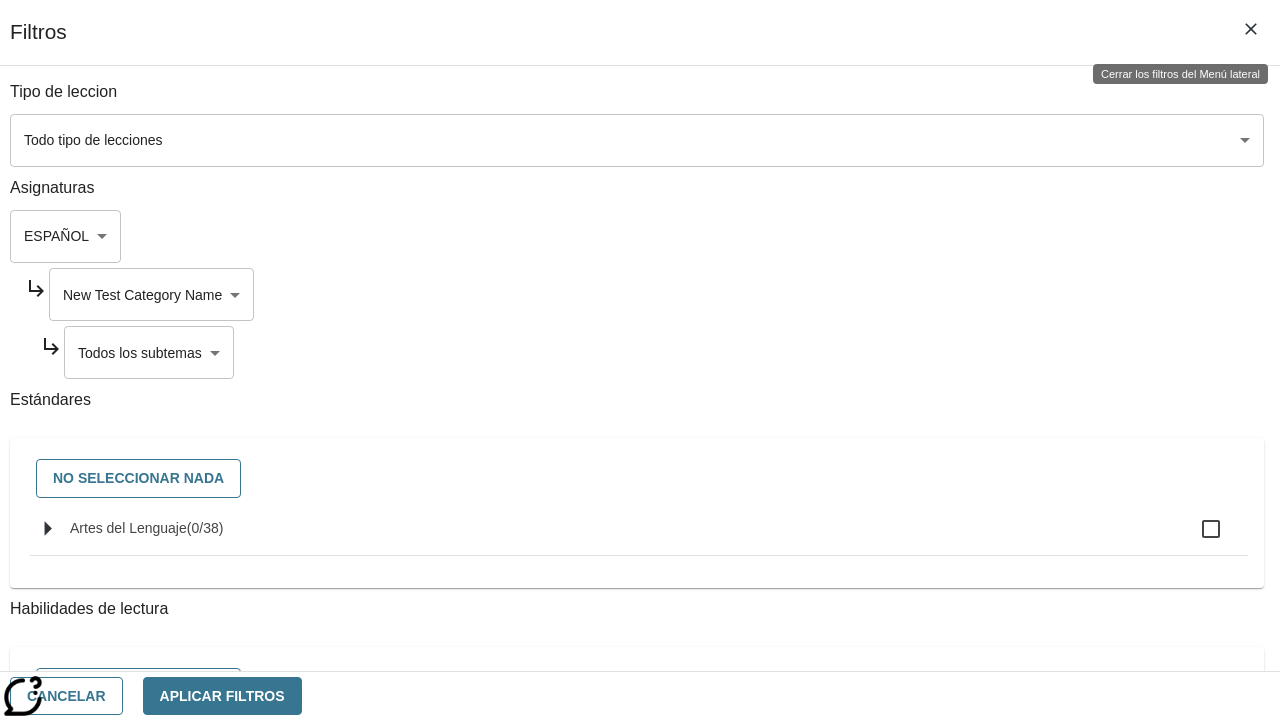 click on "Saltar al contenido principal
Edición de NJ B 2025 Auto Grade 2 Buscar 0 Tauto Panel Planificación de lecciones Centro de calificaciones Configuración de la clase/del estudiante Preparación universitaria y profesional Planificación de lecciones Por mes Por semana Por asignado por Creación de colecciones [DATE] Mes actual lun mar mié jue vie sáb dom 30 1 2 3 4 5 6 7 Un muro que no se despega [PERSON_NAME] y las hormigas cósmicas: Episodio 5 Perros campeones Un joven maestro Un museo para los perros 8 9 ¿Se acabó la leche chocolateada? 10 11 12 13 14 Un muro que no se despega 15 ¿Es este pato realmente listo? 16 La belleza toma tiempo 17 18 19 20 21 22 23 24 25 26 27 28 29 30 31 1 2 3 4 Nacido para el motocrós 5 6 7 8 9 10 ​ Buscar Filtros Aplicados ESPAÑOL Todos los subtemas : New Test Category Name Eliminar todos los filtros Asignar Artículo + Actividad ENG/ES /" at bounding box center [640, 611] 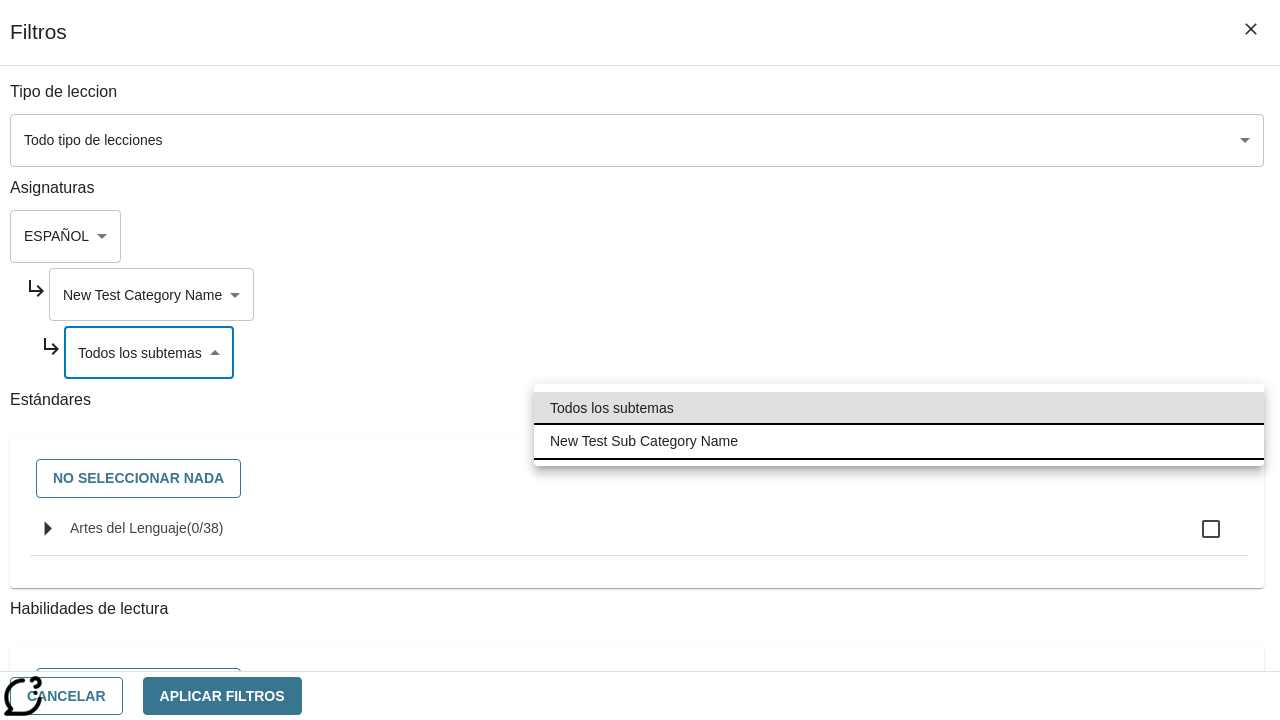 click on "New Test Sub Category Name" at bounding box center (899, 441) 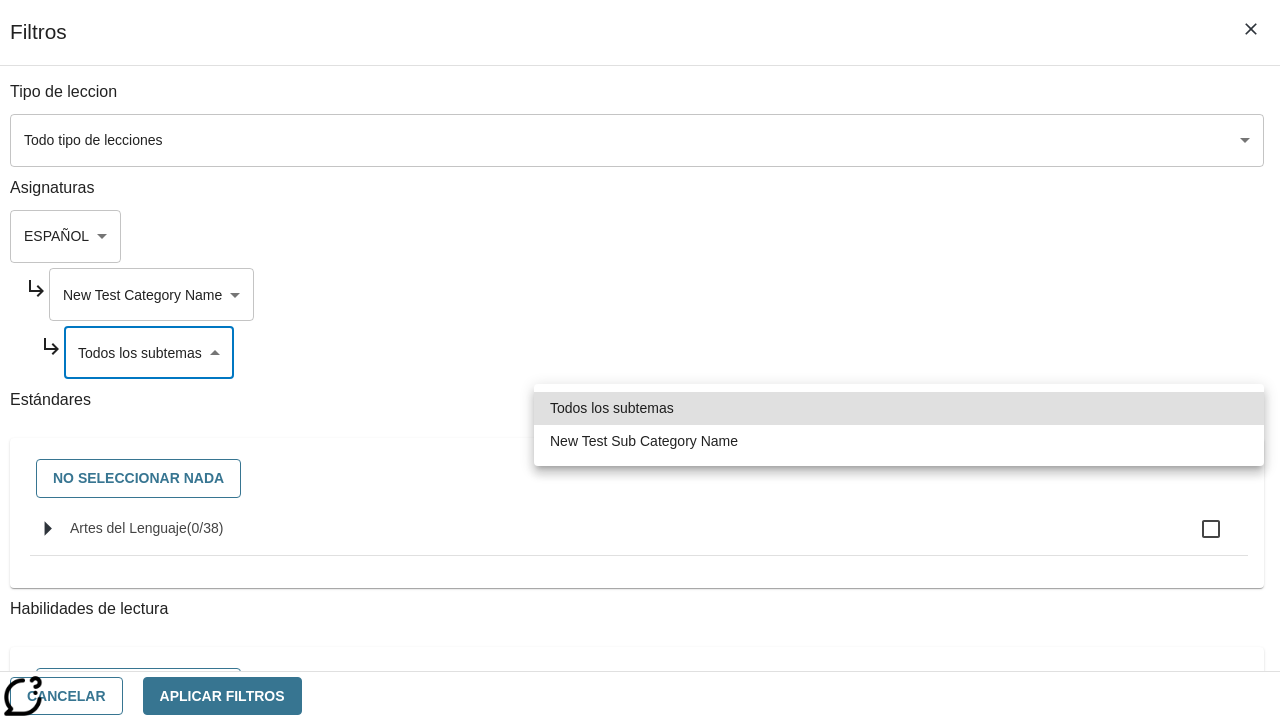 type on "2232" 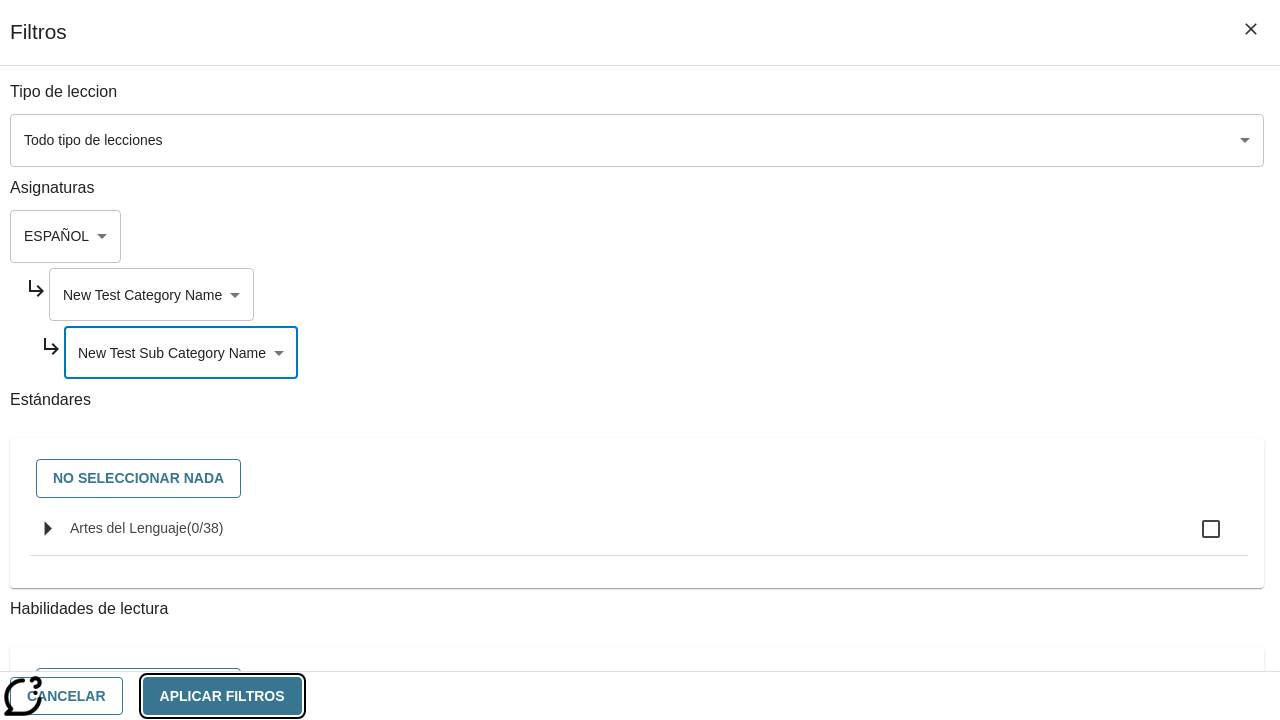 click on "Aplicar Filtros" at bounding box center (222, 696) 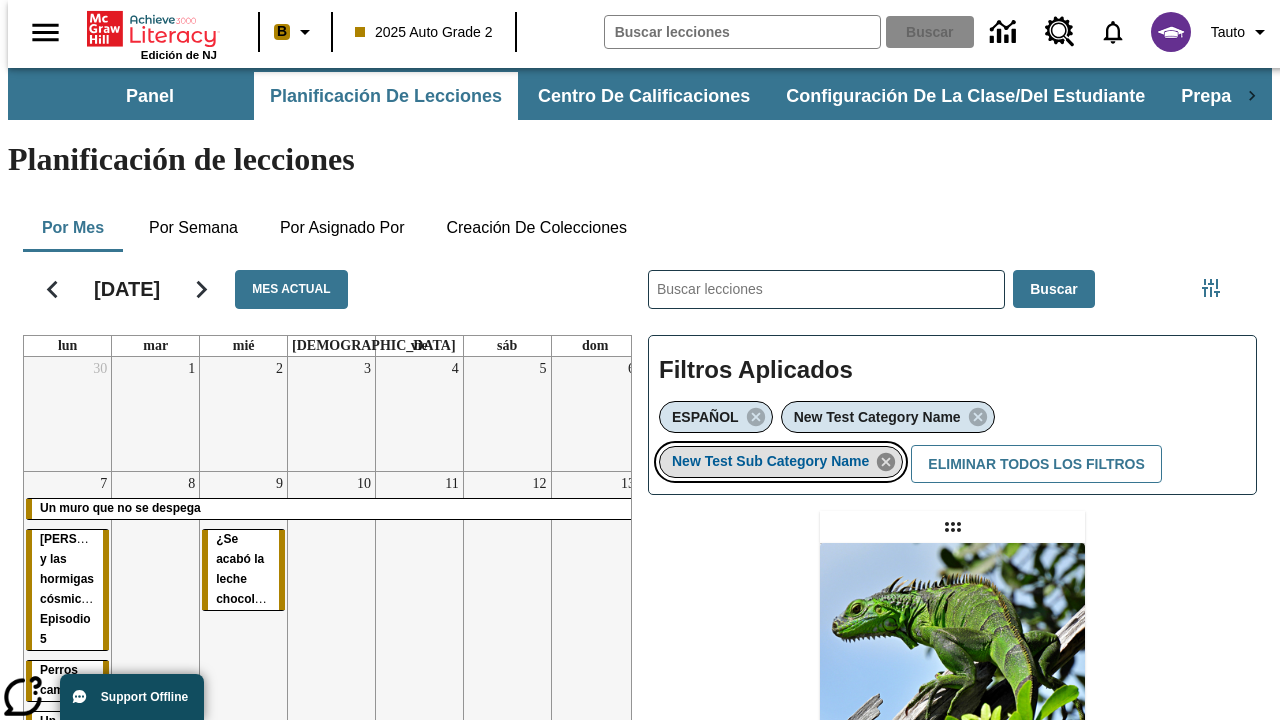 click 